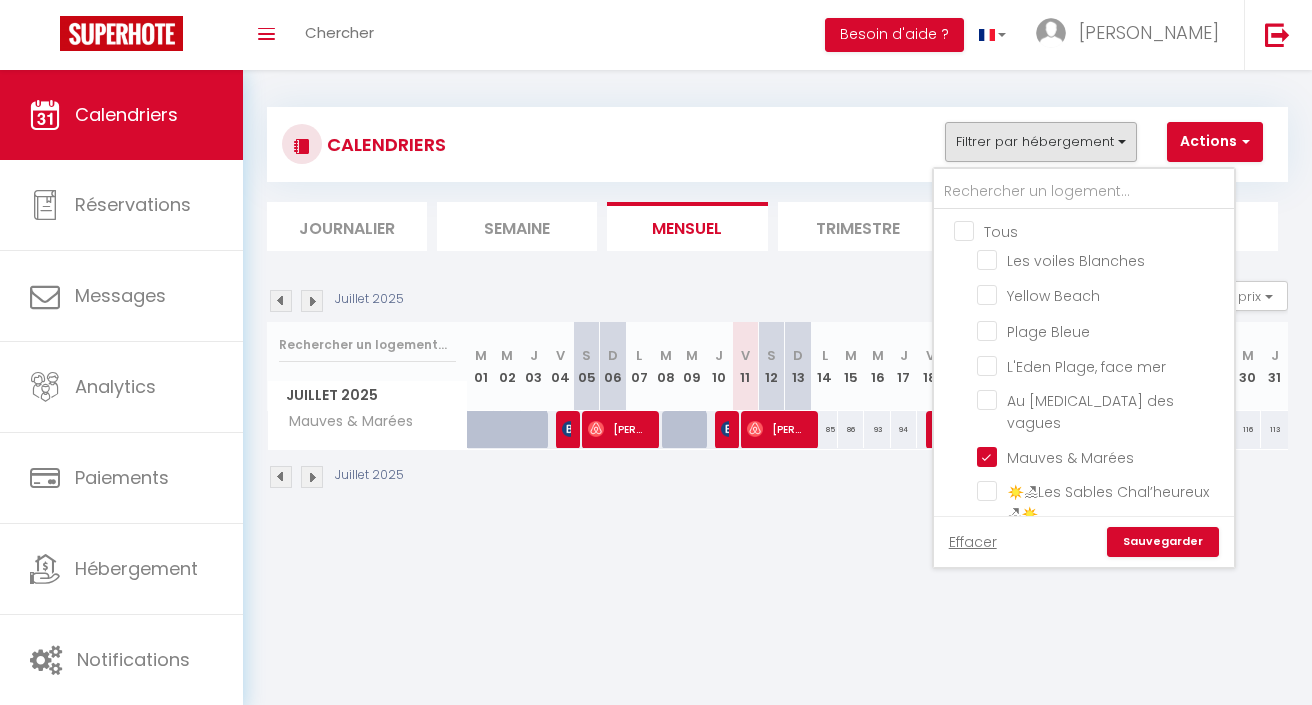 scroll, scrollTop: 0, scrollLeft: 0, axis: both 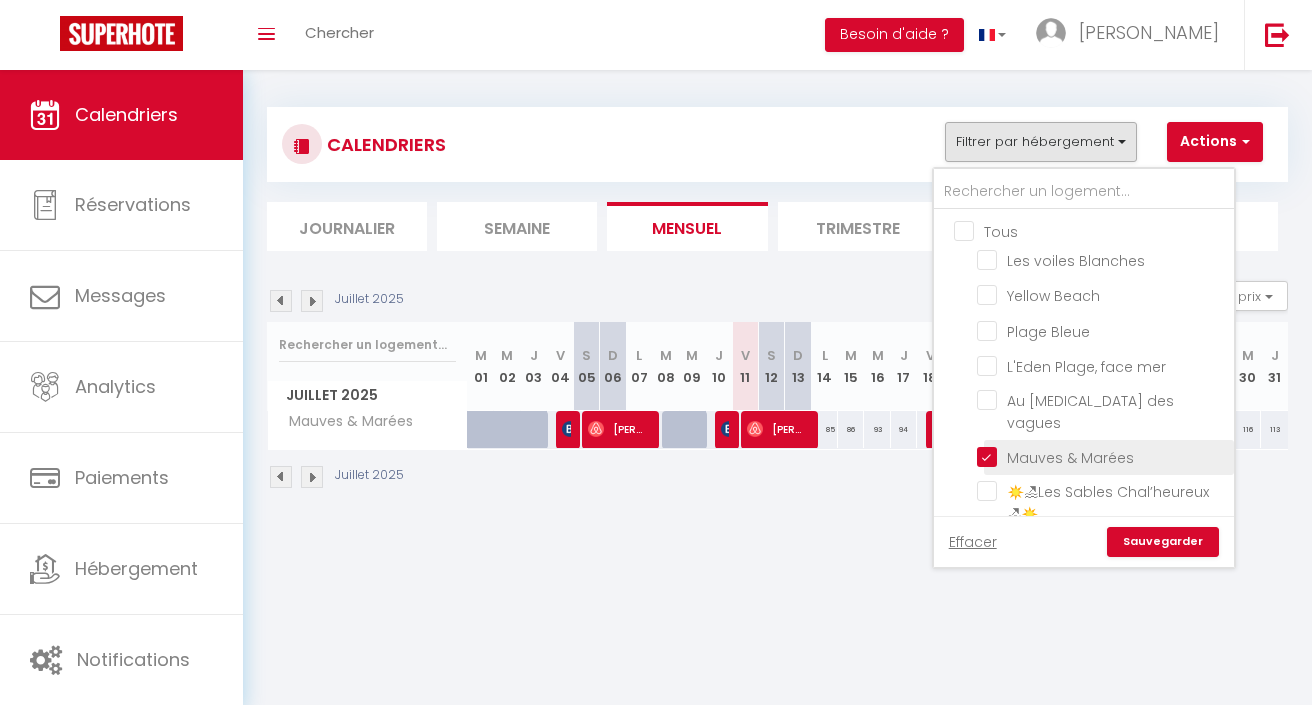 click on "Mauves & Marées" at bounding box center (1102, 456) 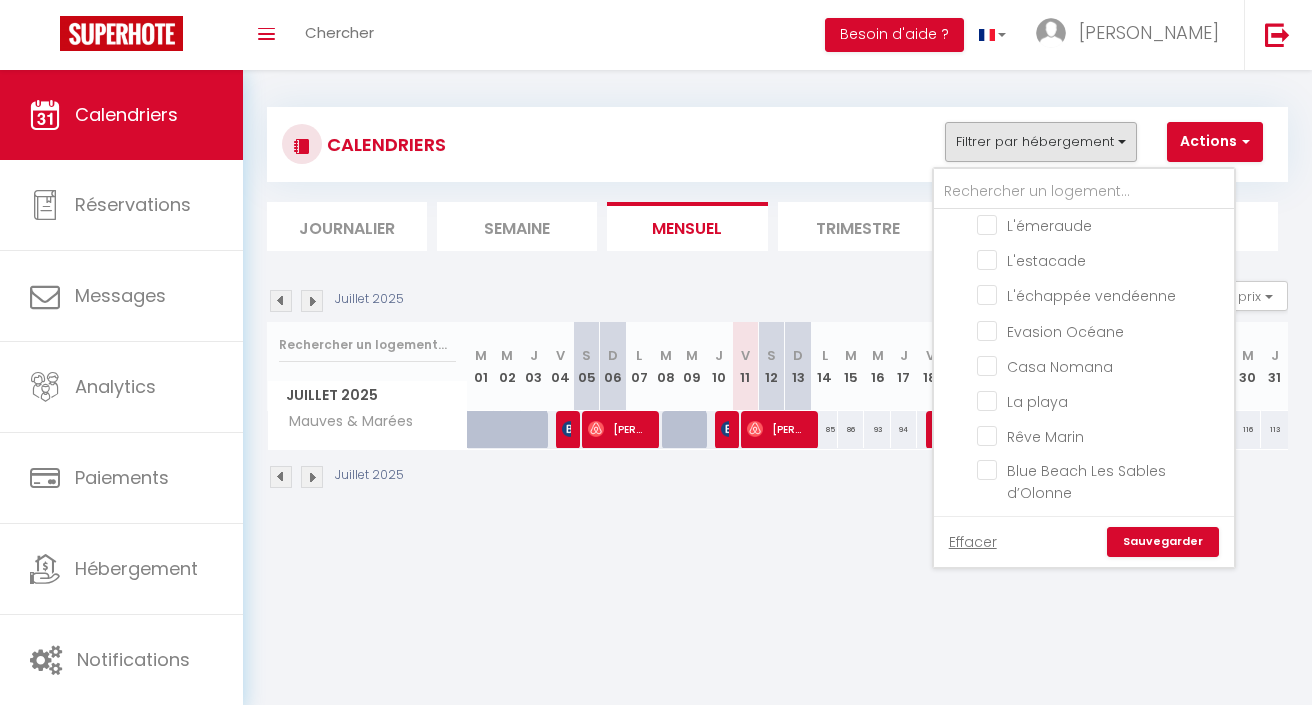scroll, scrollTop: 589, scrollLeft: 0, axis: vertical 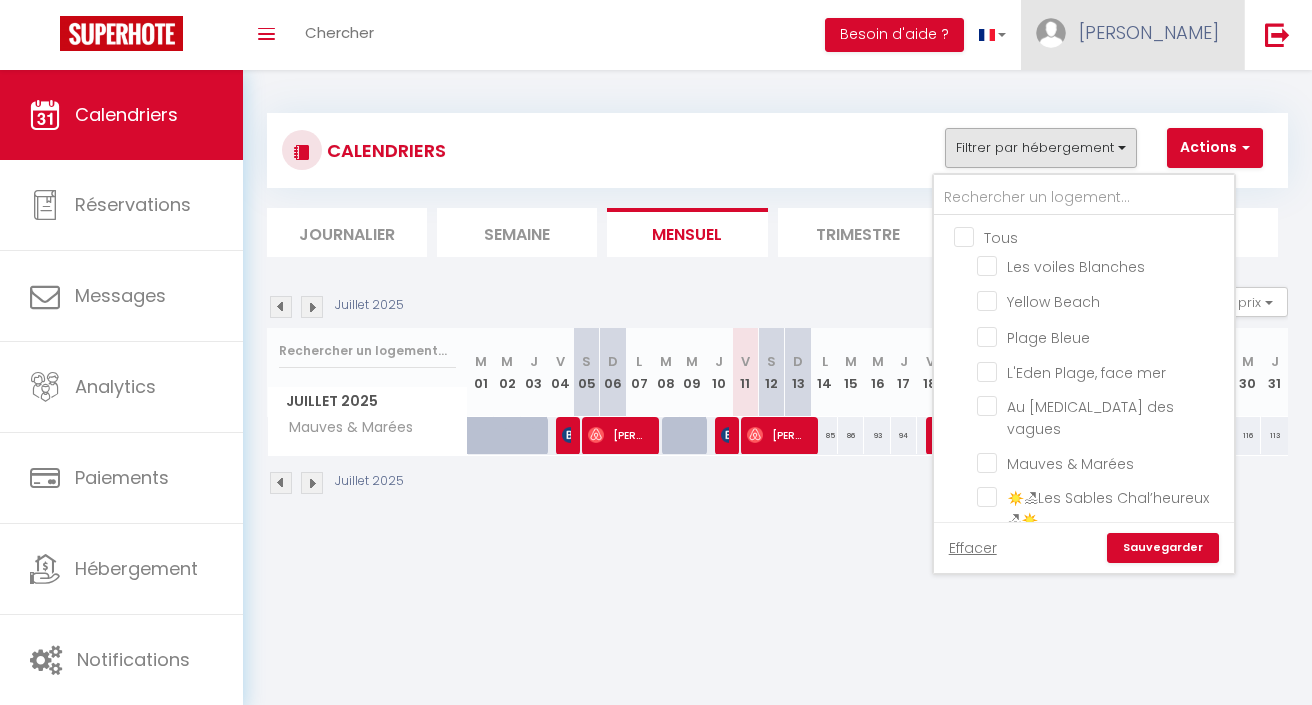 click on "Lucie" at bounding box center [1132, 35] 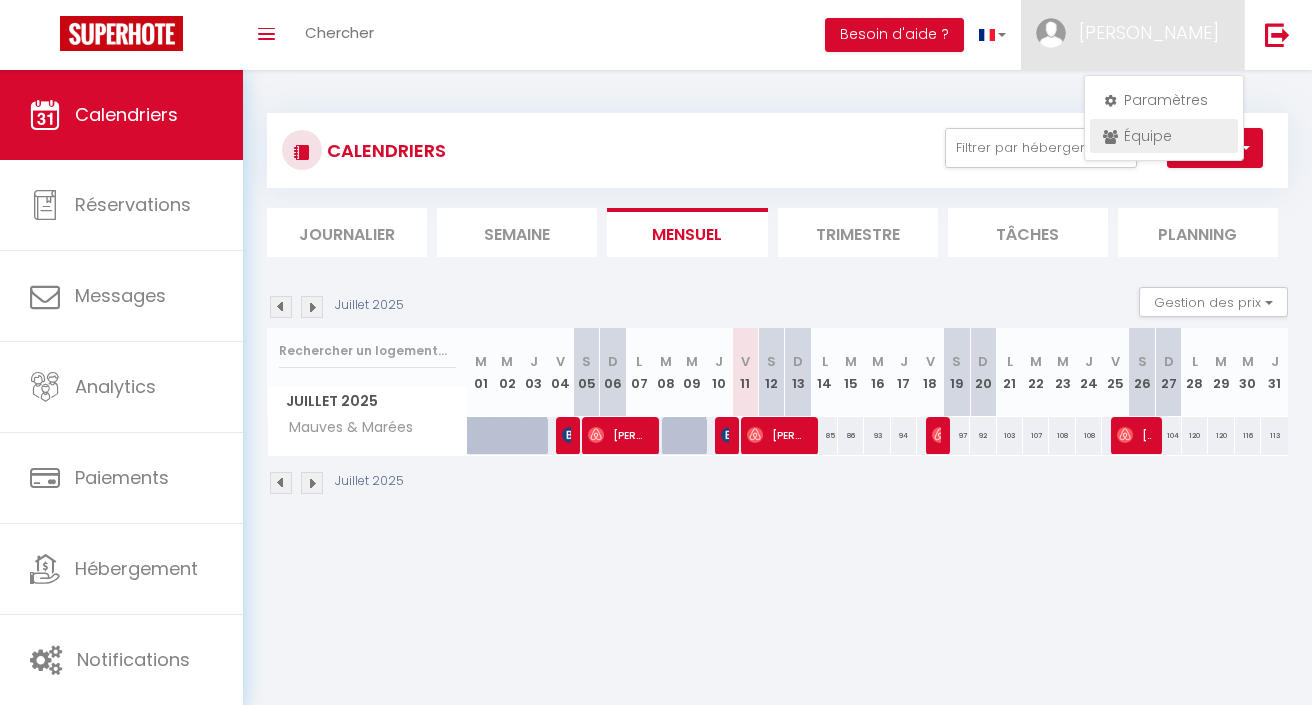 click on "Équipe" at bounding box center (1164, 136) 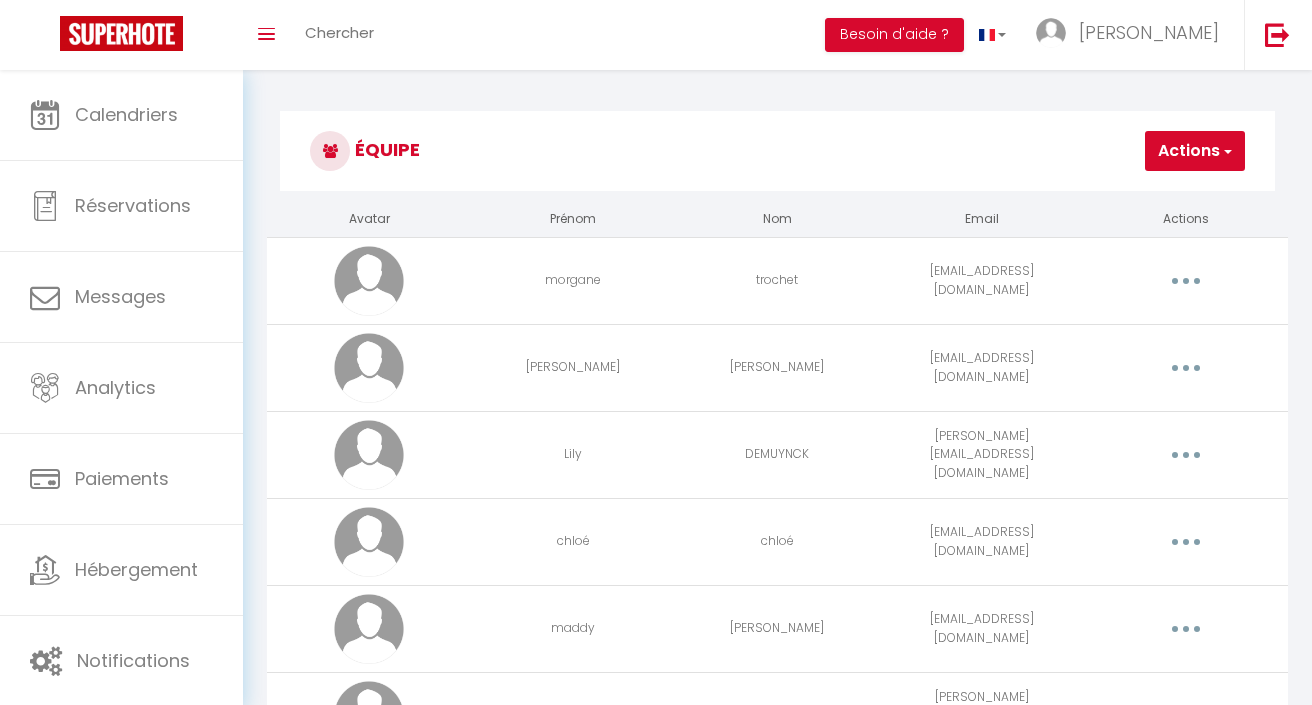 click on "Actions" at bounding box center (1195, 151) 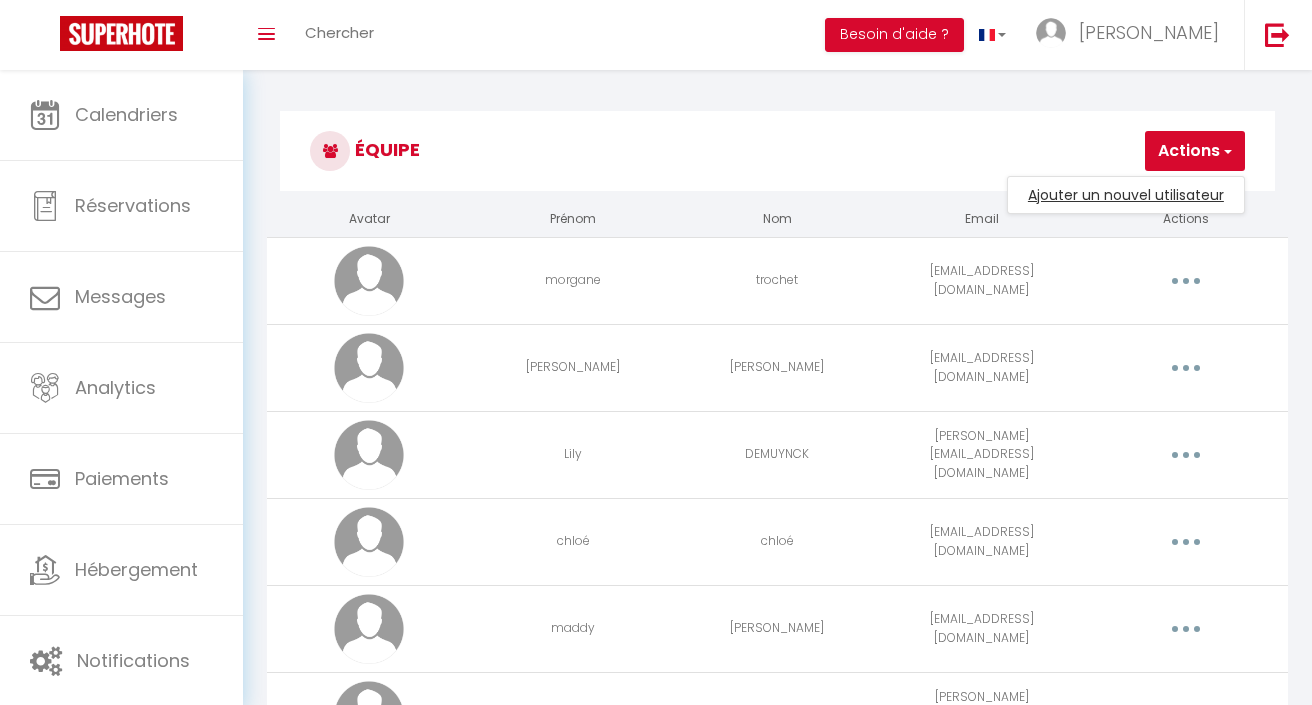 click on "Ajouter un nouvel utilisateur" at bounding box center (1126, 195) 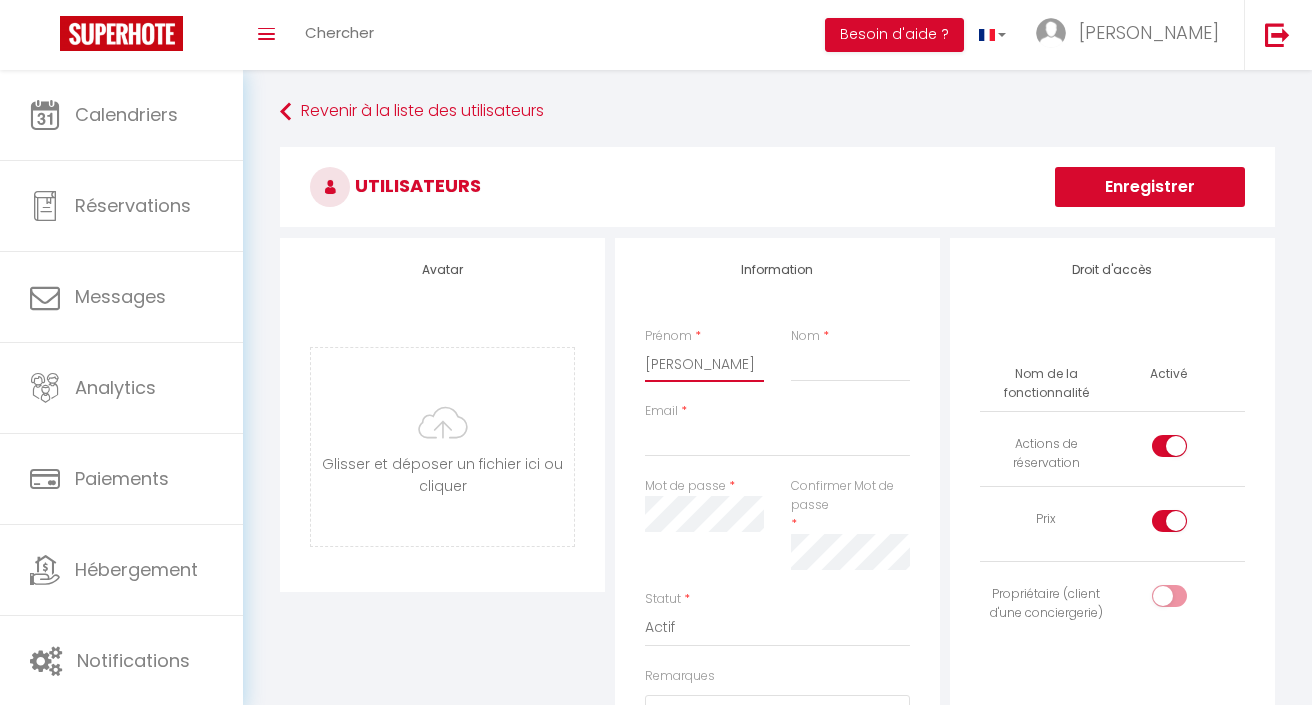 type on "charline" 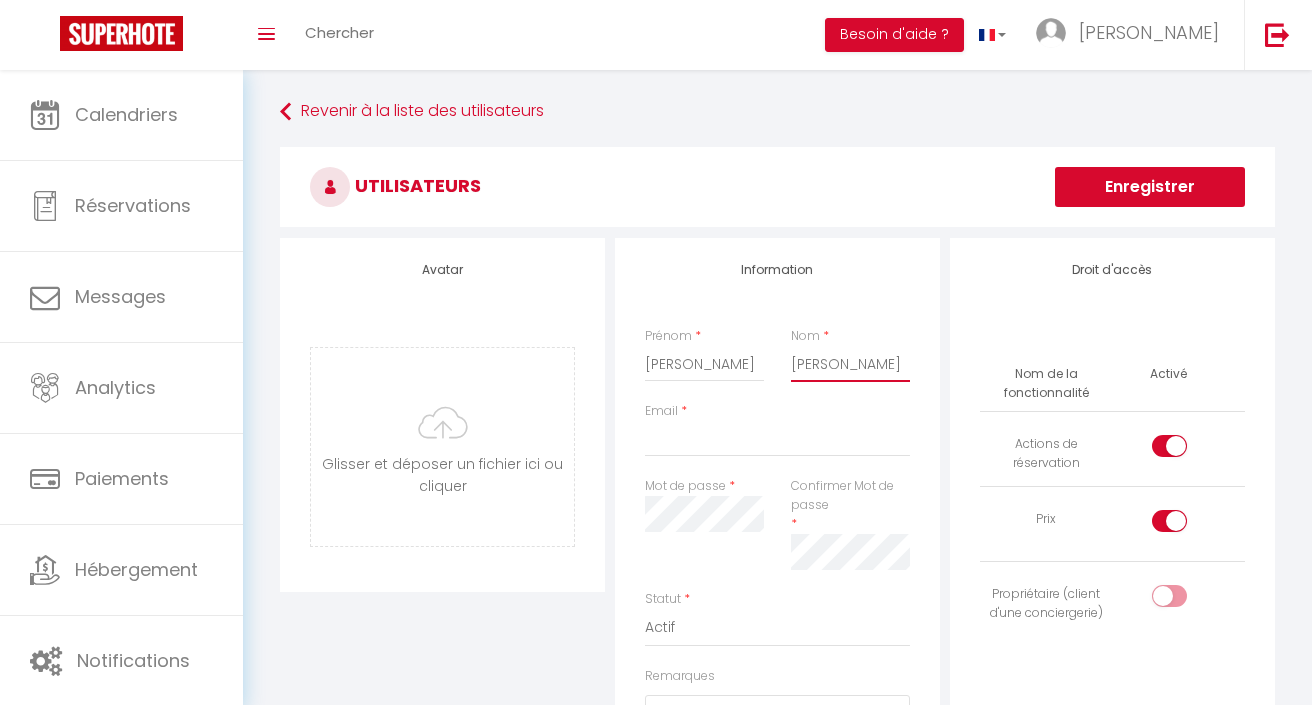 type on "charline" 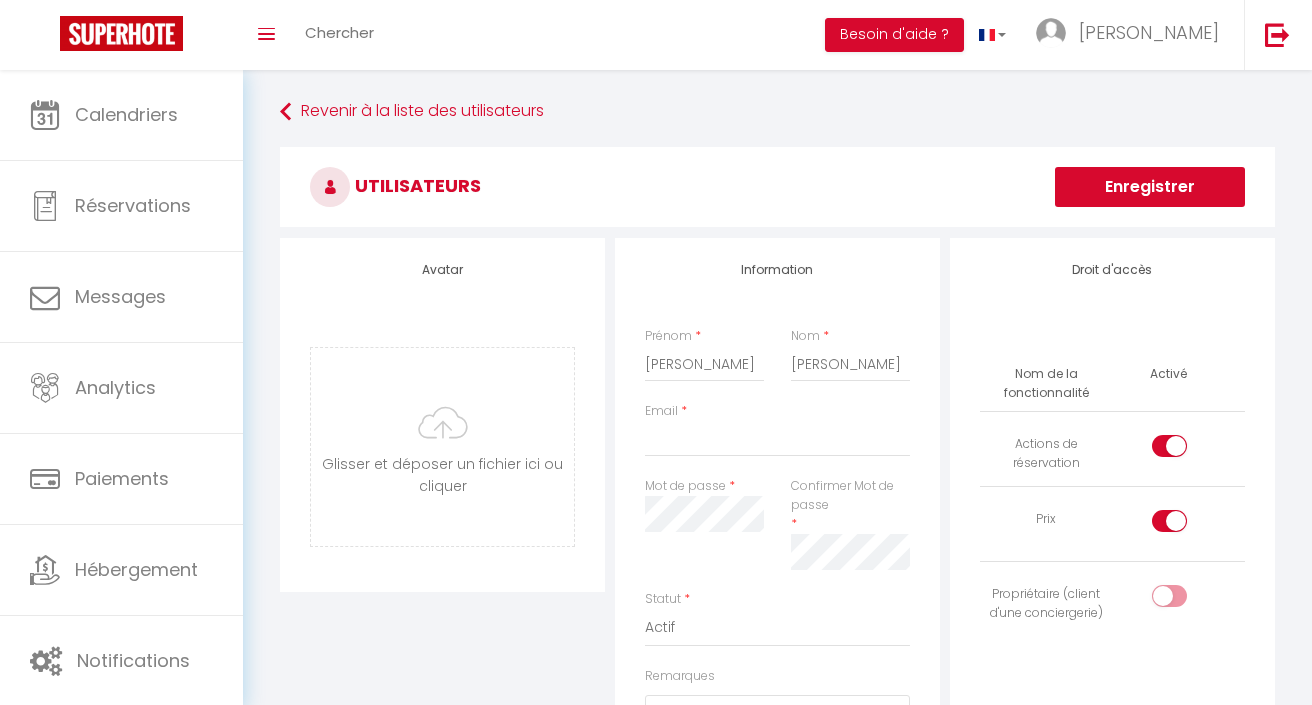 click on "Statut   *   Actif   Inactif" at bounding box center [777, 618] 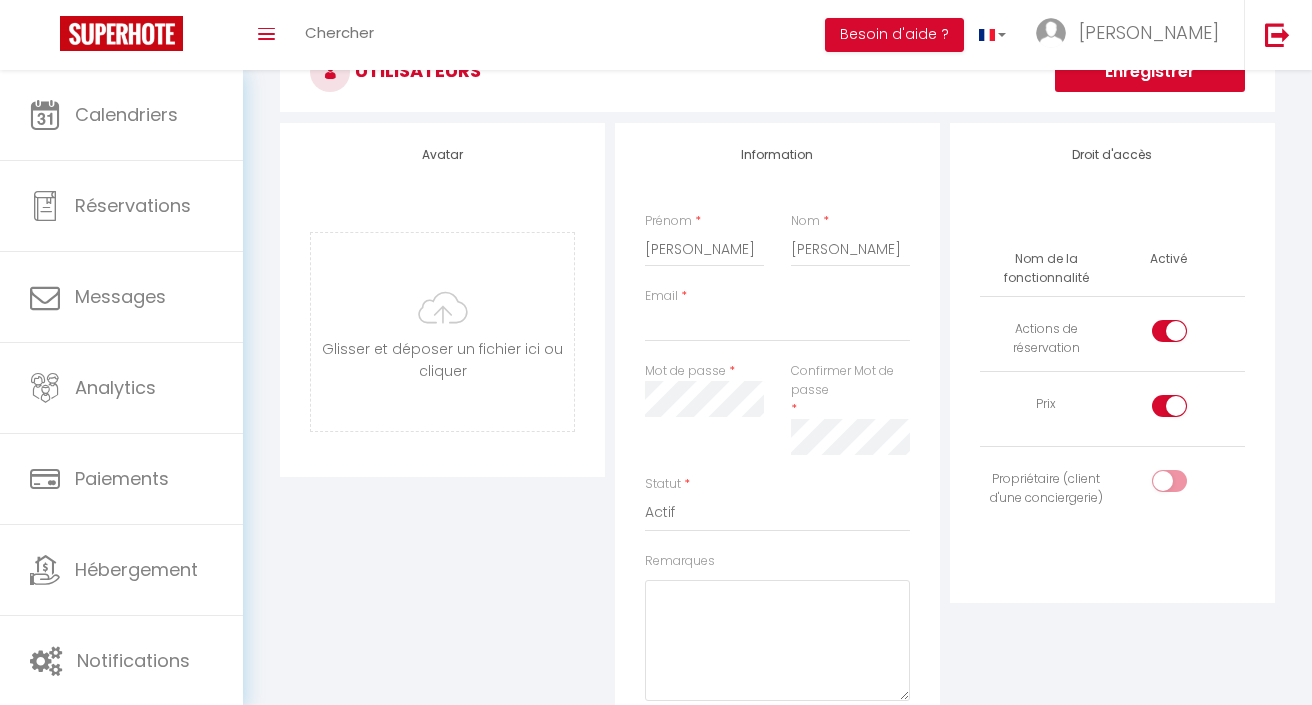 scroll, scrollTop: 128, scrollLeft: 0, axis: vertical 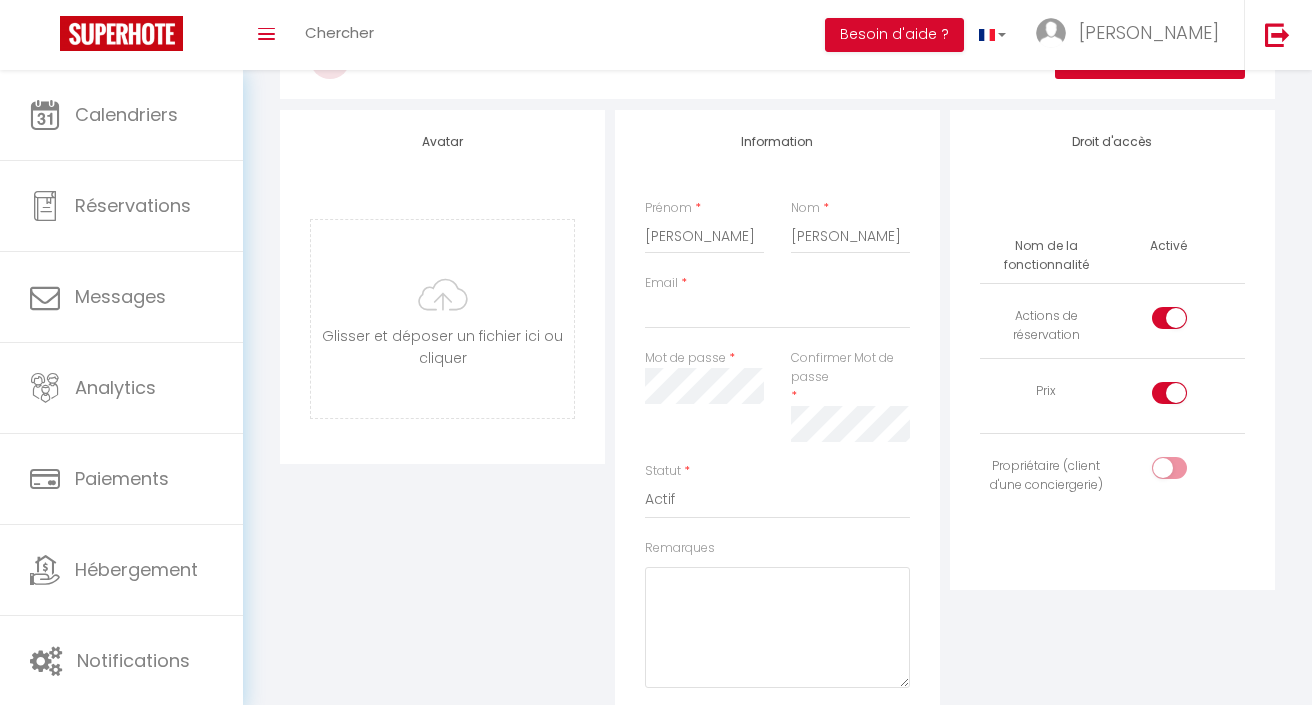 click at bounding box center [1186, 397] 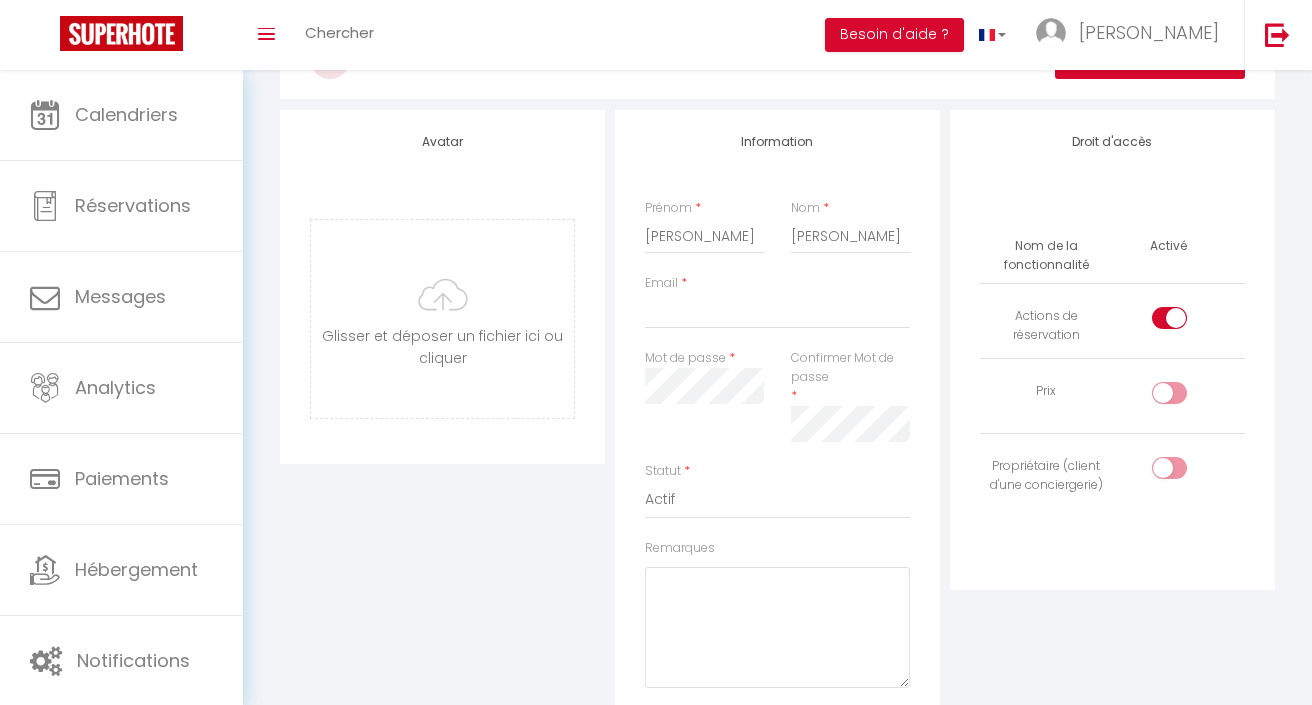 click at bounding box center [1186, 322] 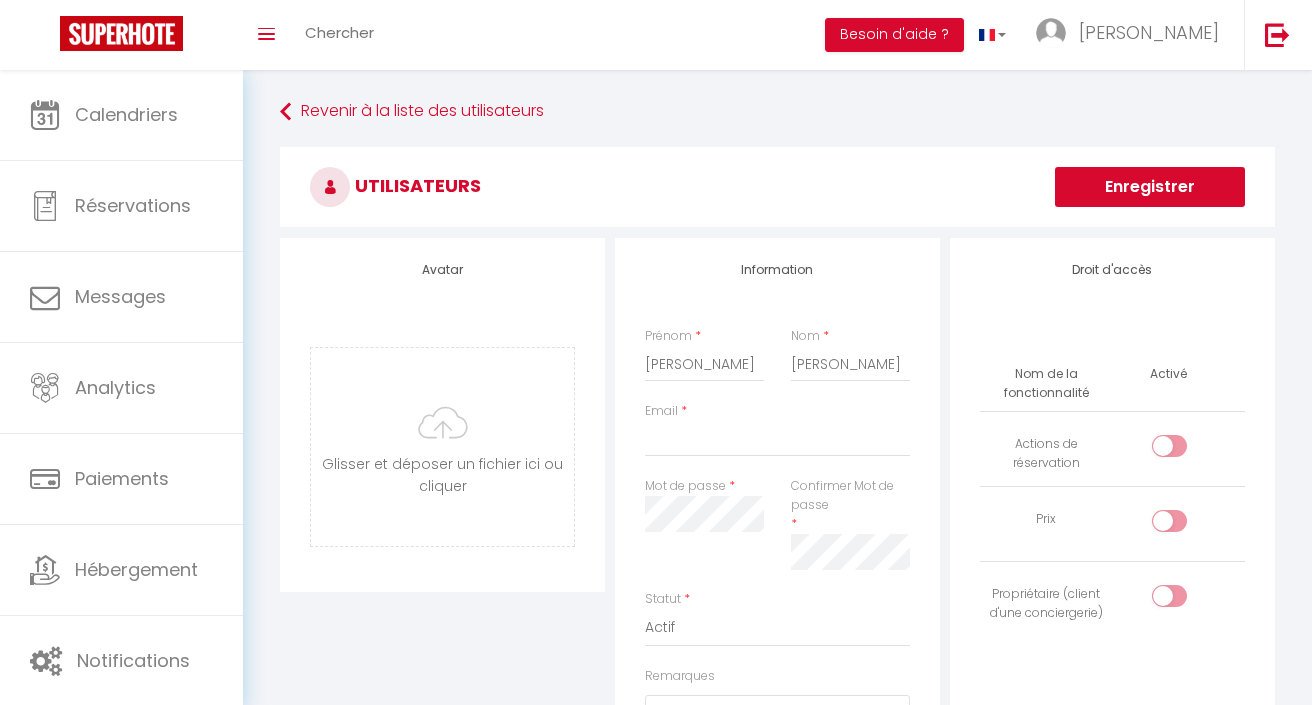 scroll, scrollTop: 0, scrollLeft: 0, axis: both 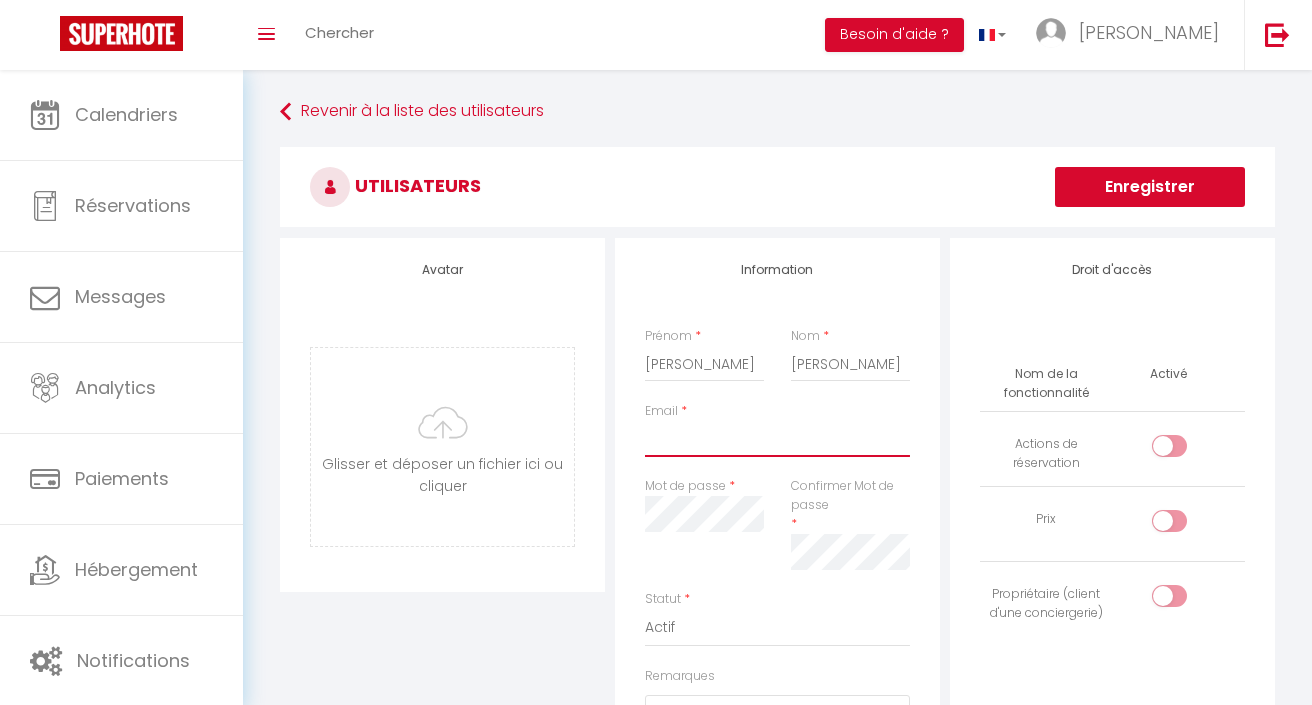 click on "Email" at bounding box center [777, 439] 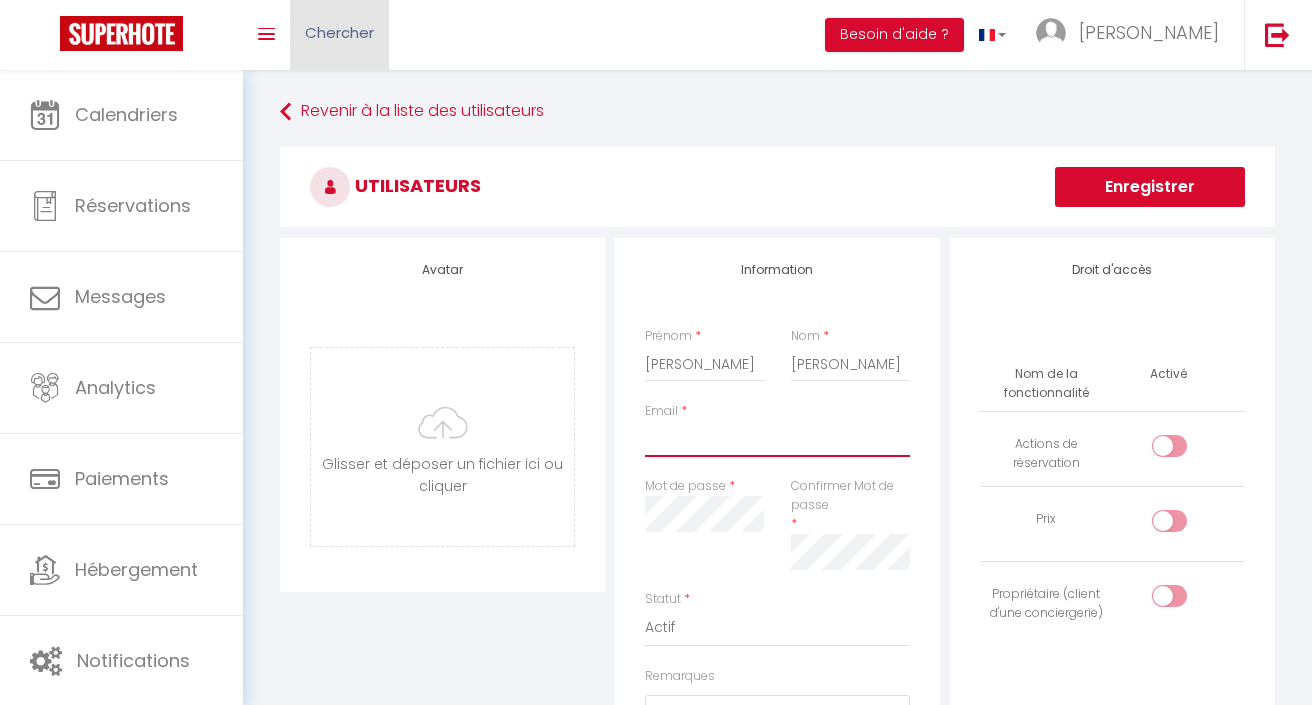 paste on "robertcharline22@gmail.com" 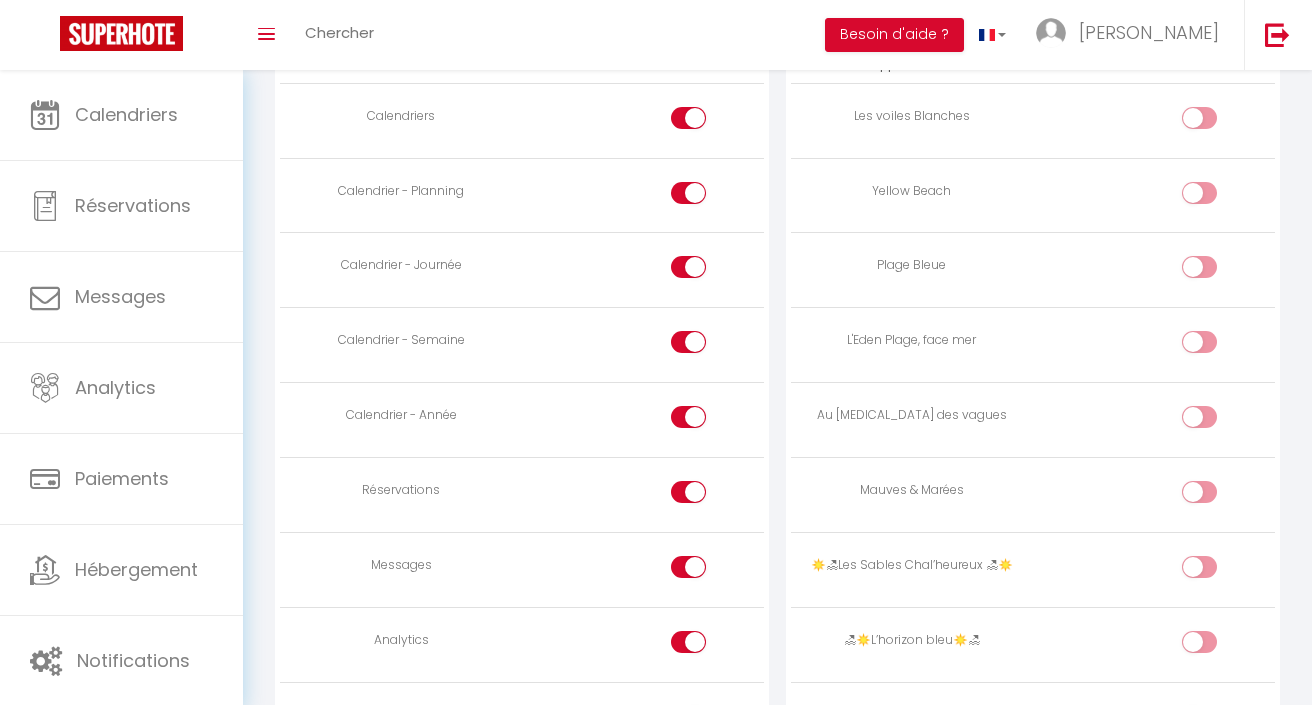 scroll, scrollTop: 1084, scrollLeft: 0, axis: vertical 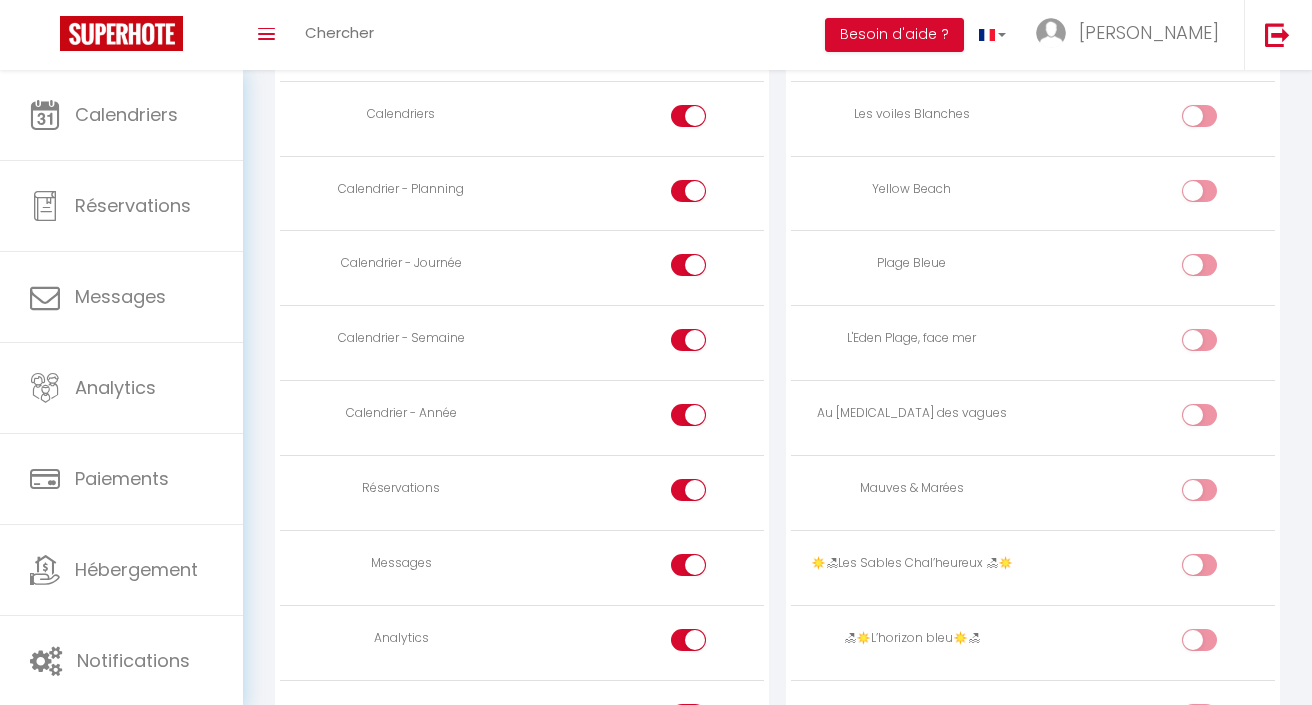 type on "robertcharline22@gmail.com" 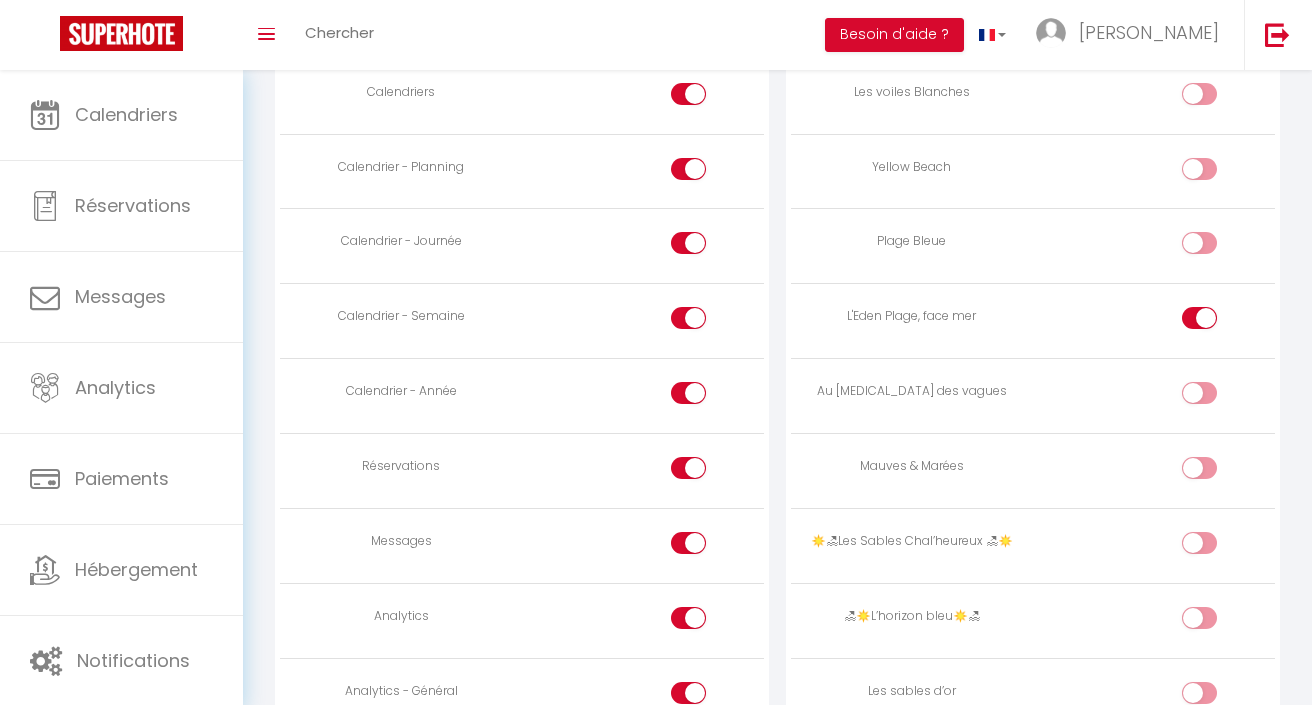 scroll, scrollTop: 1112, scrollLeft: 0, axis: vertical 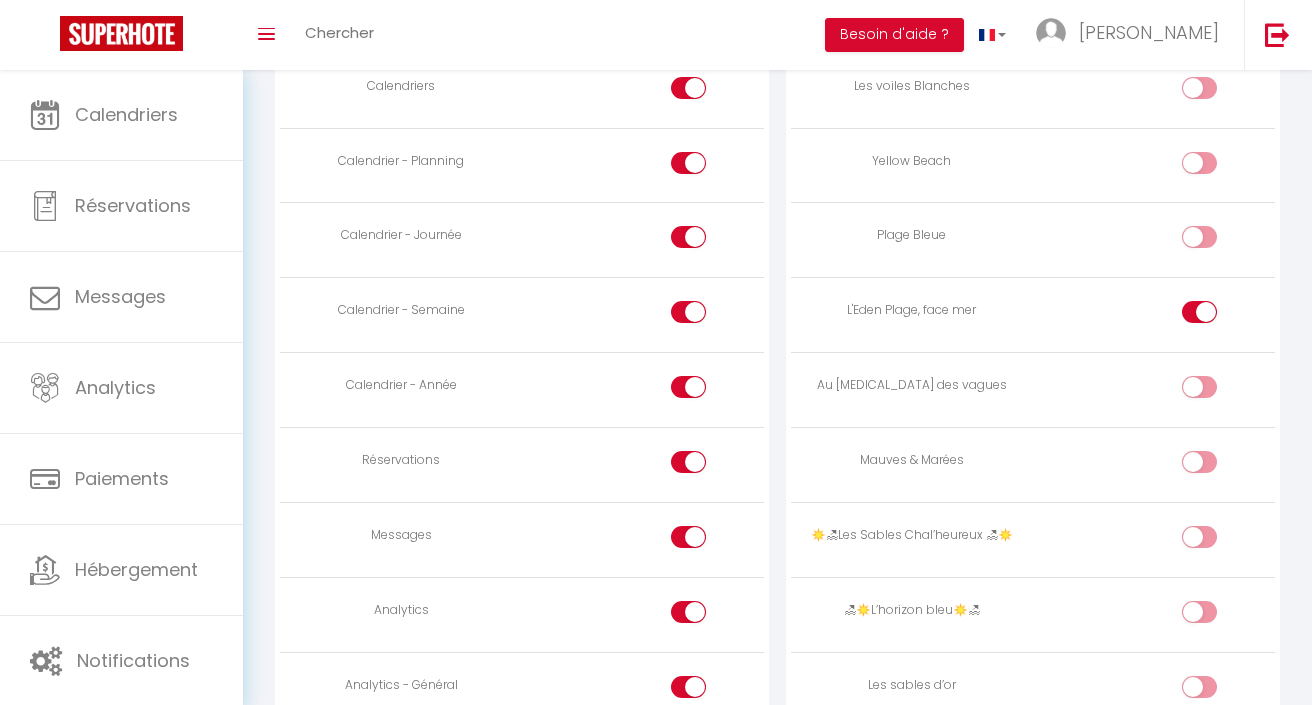 click at bounding box center [1199, 387] 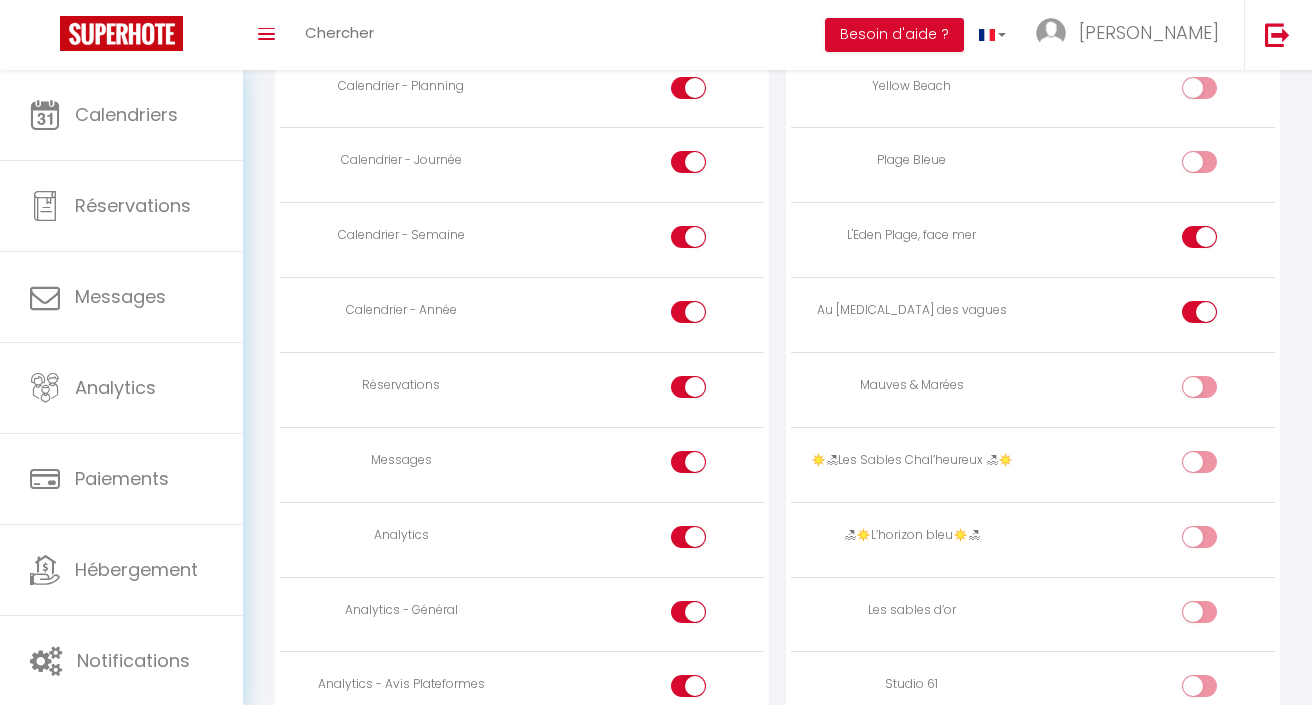 scroll, scrollTop: 1189, scrollLeft: 0, axis: vertical 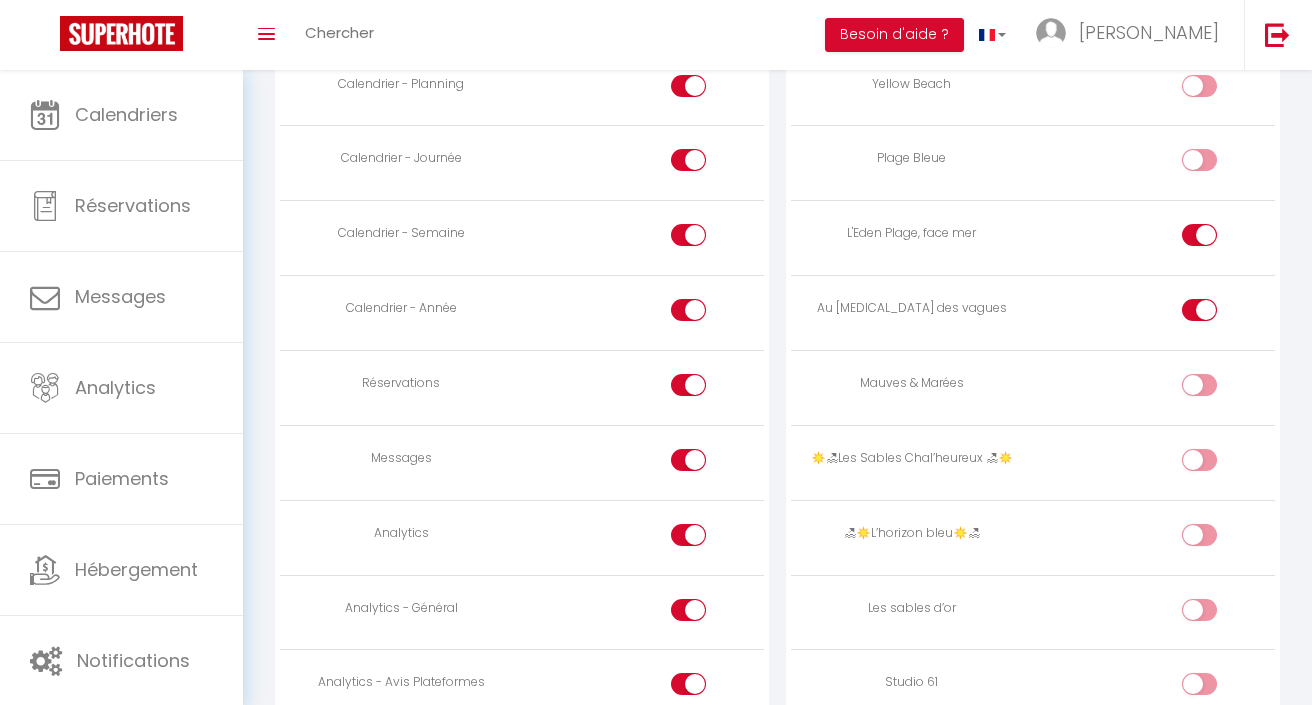 click at bounding box center [1154, 388] 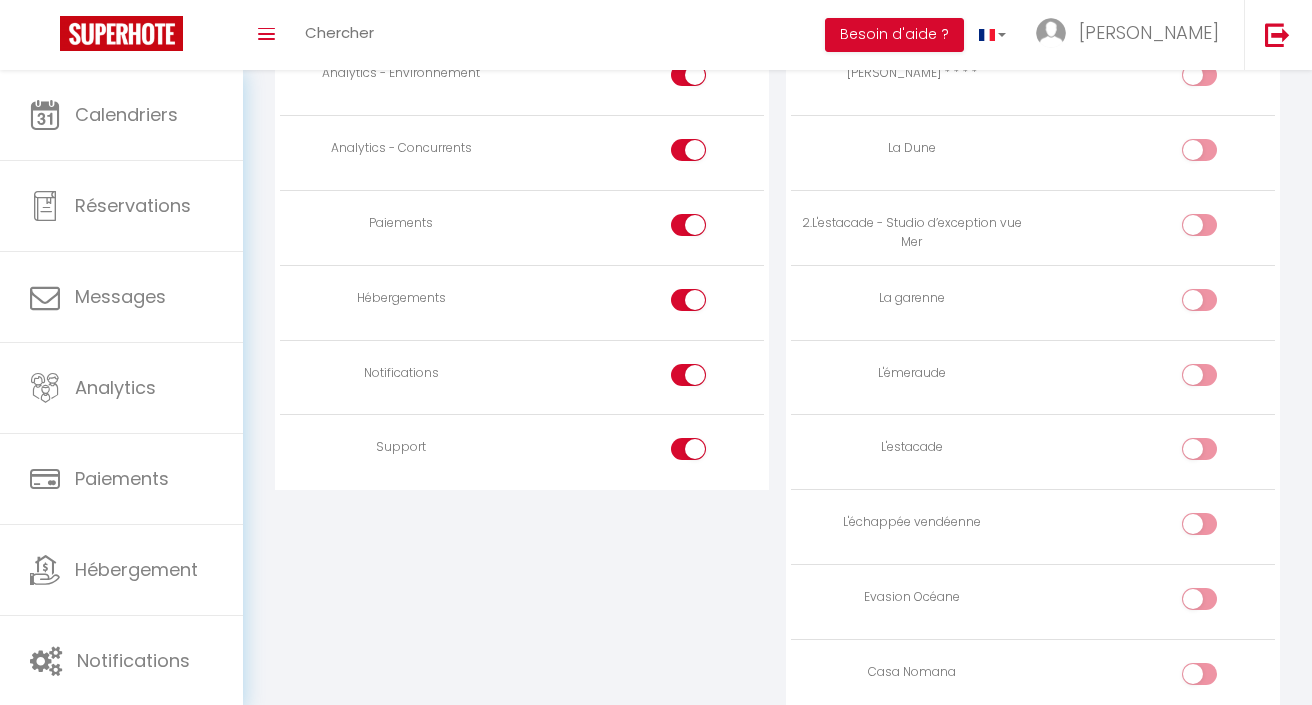 scroll, scrollTop: 1937, scrollLeft: 0, axis: vertical 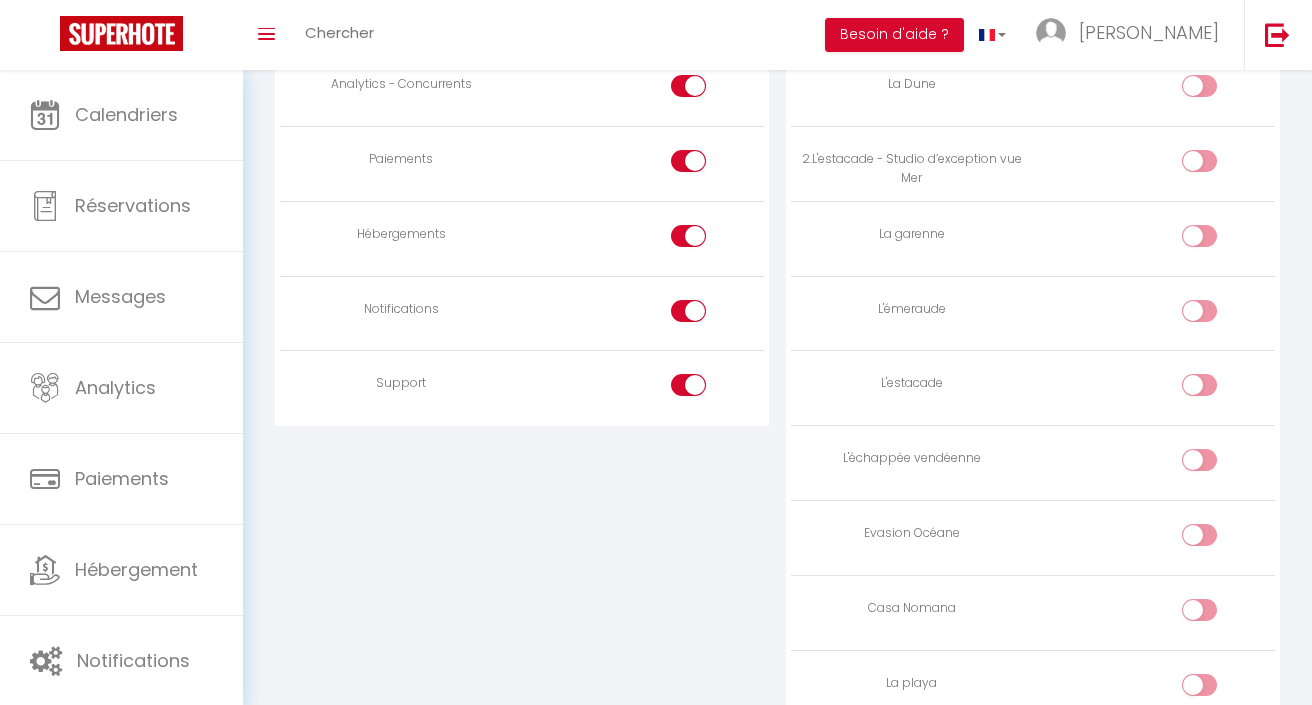 click at bounding box center [1199, 460] 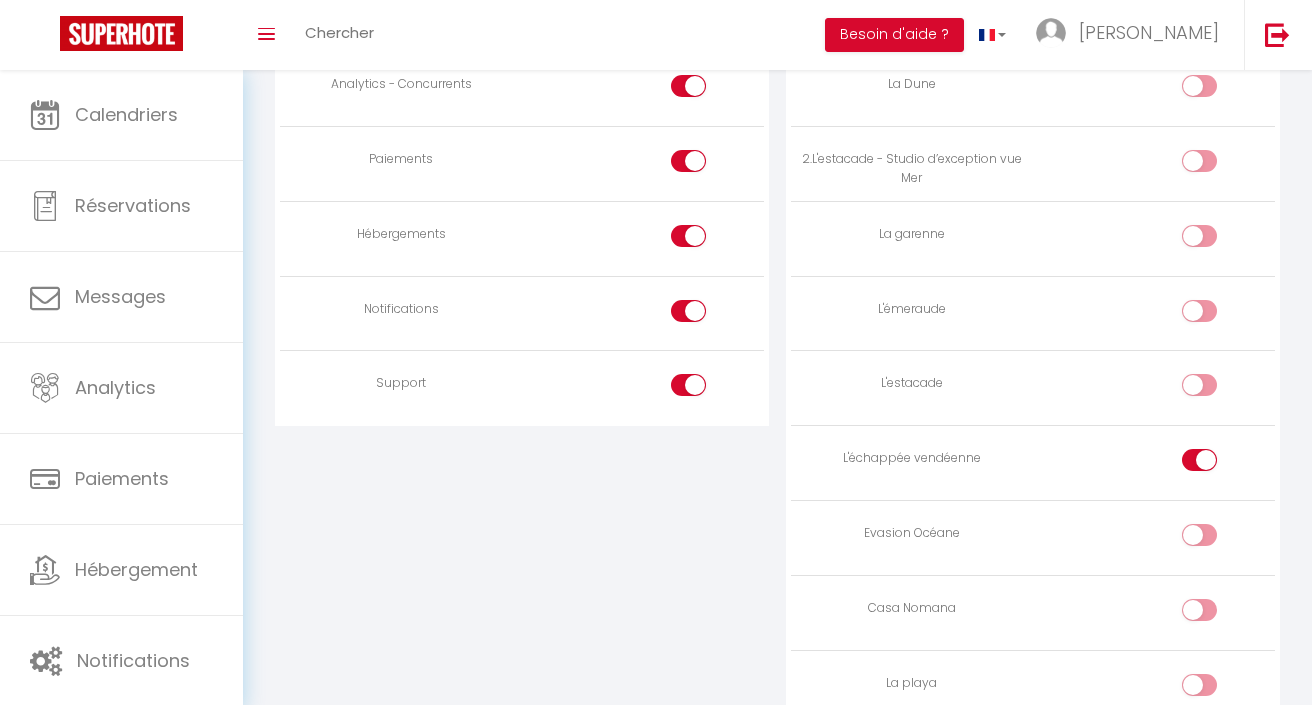 click at bounding box center (1216, 464) 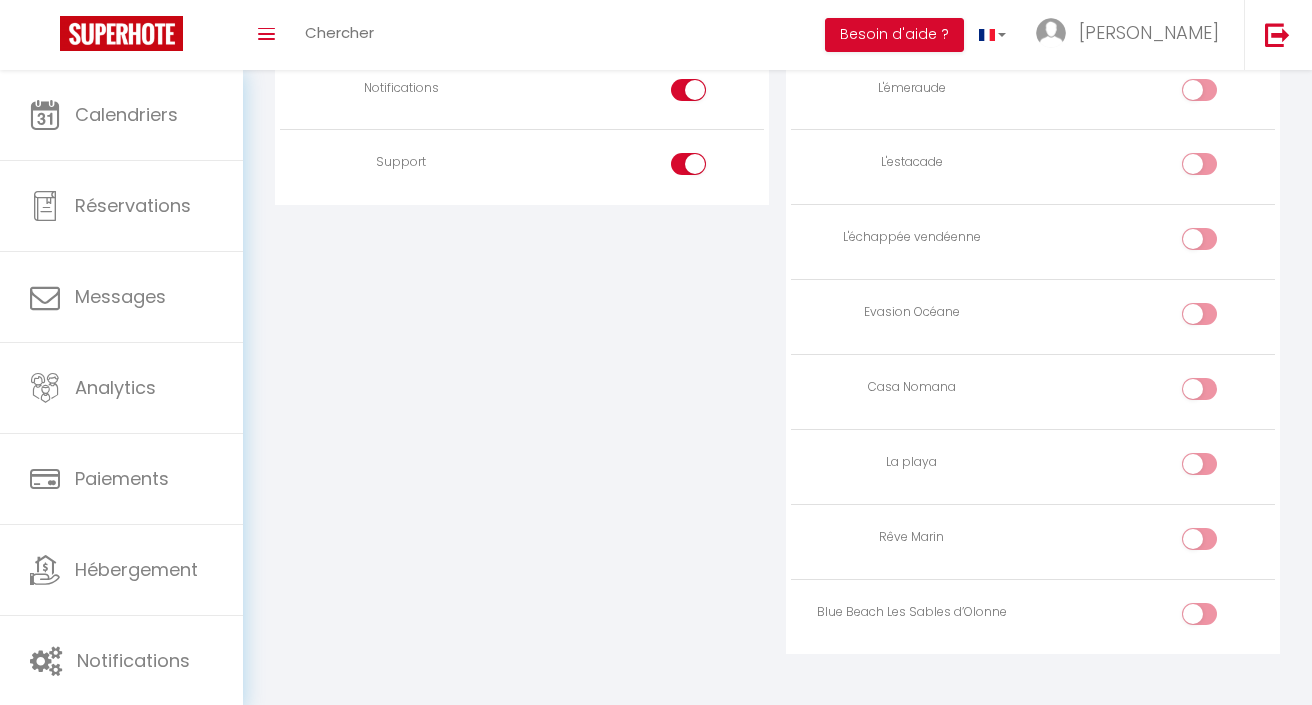 scroll, scrollTop: 2157, scrollLeft: 0, axis: vertical 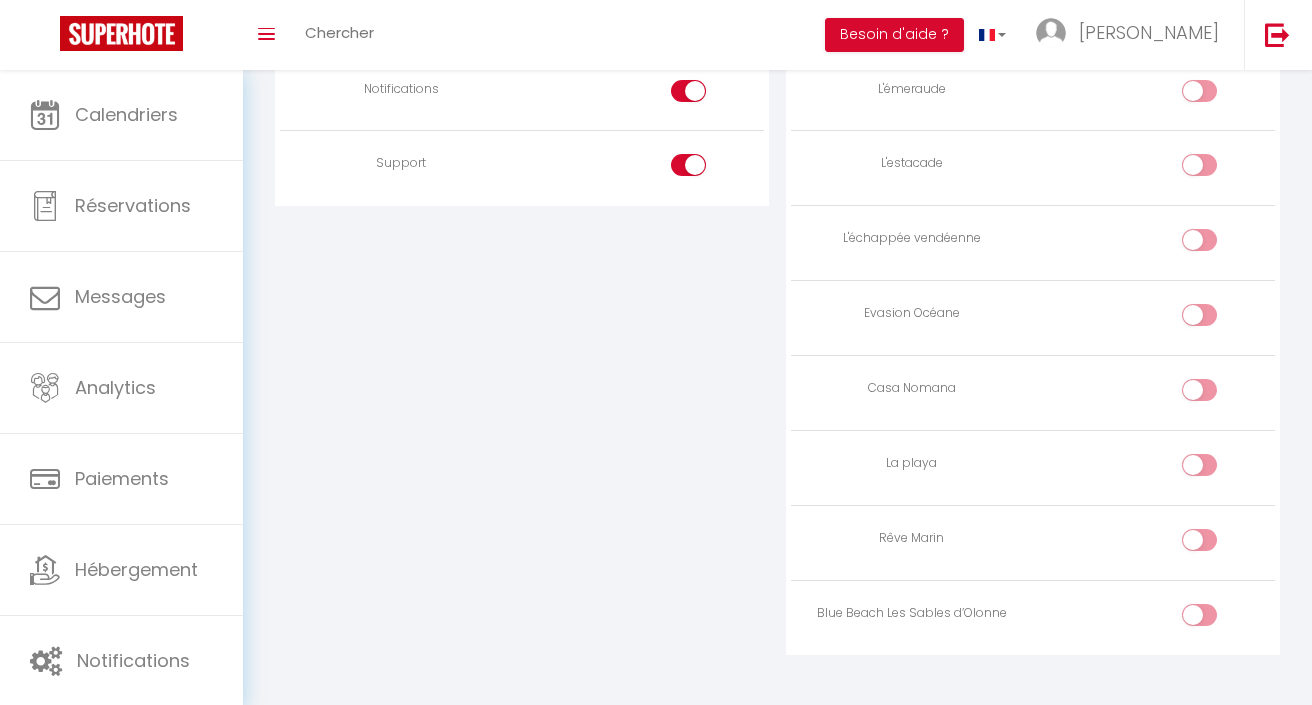 click at bounding box center [1199, 390] 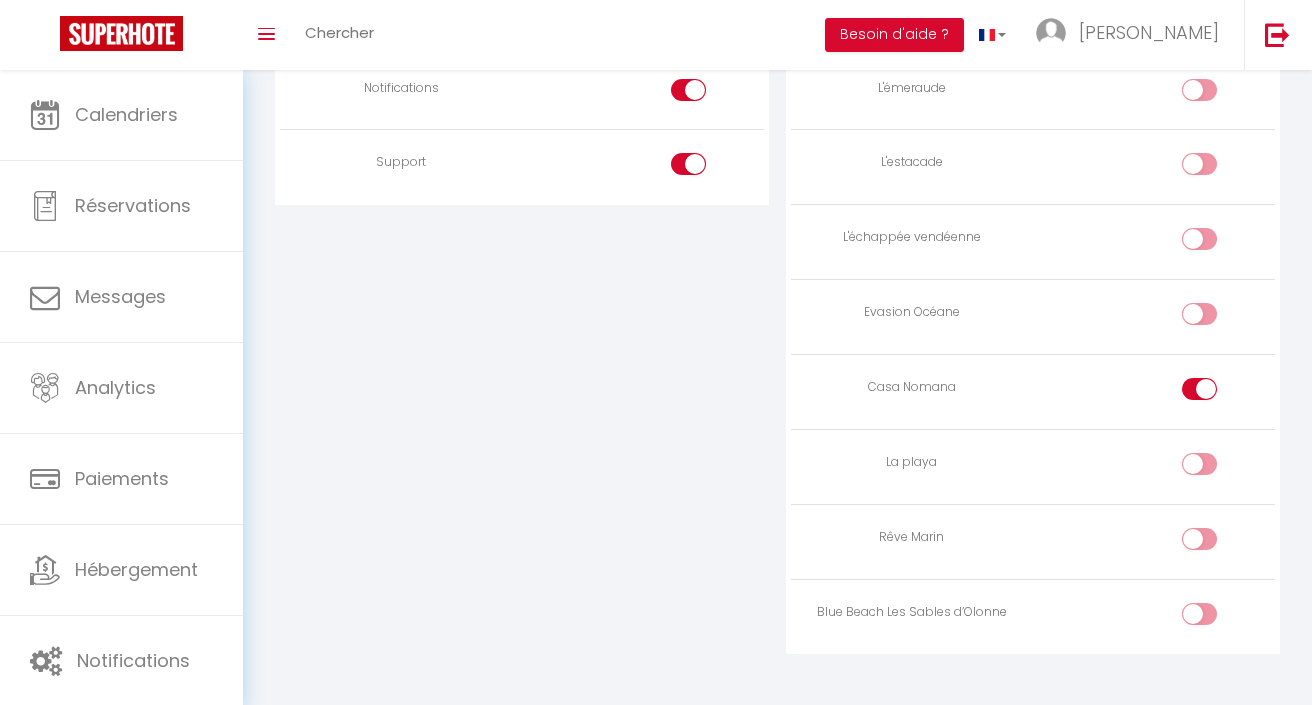 scroll, scrollTop: 2157, scrollLeft: 0, axis: vertical 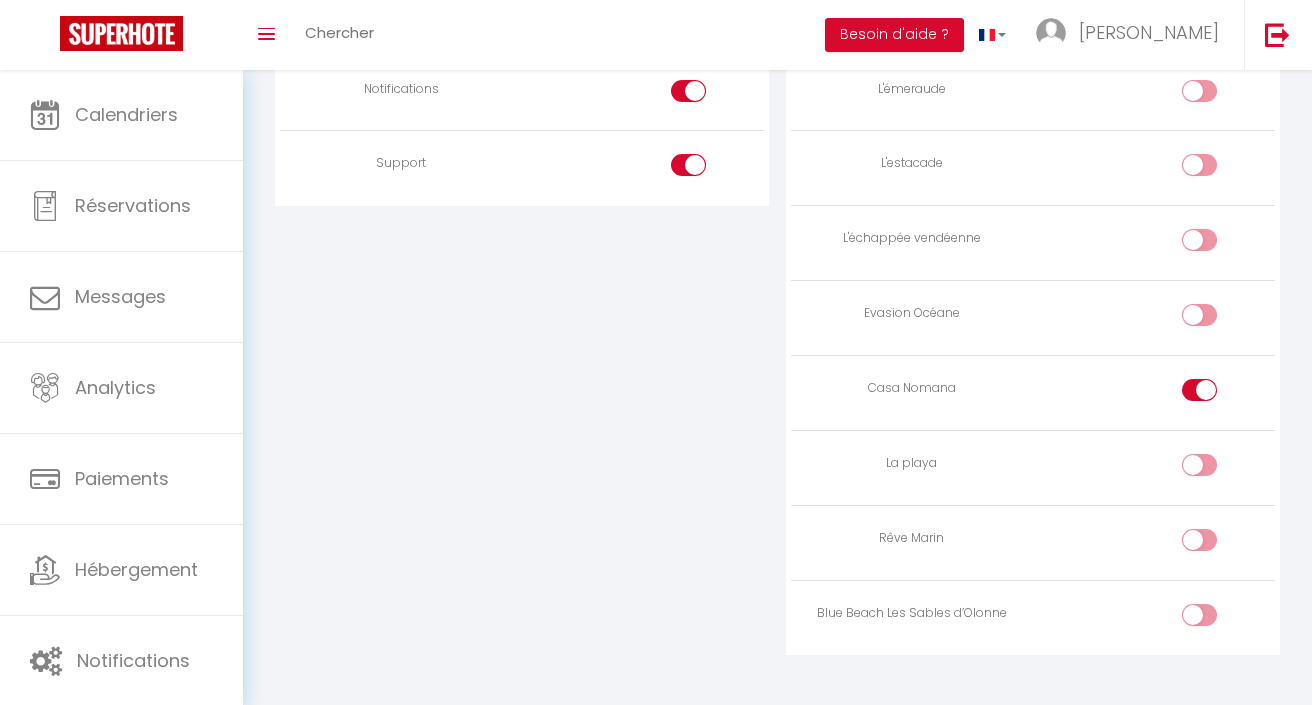 click at bounding box center (1199, 540) 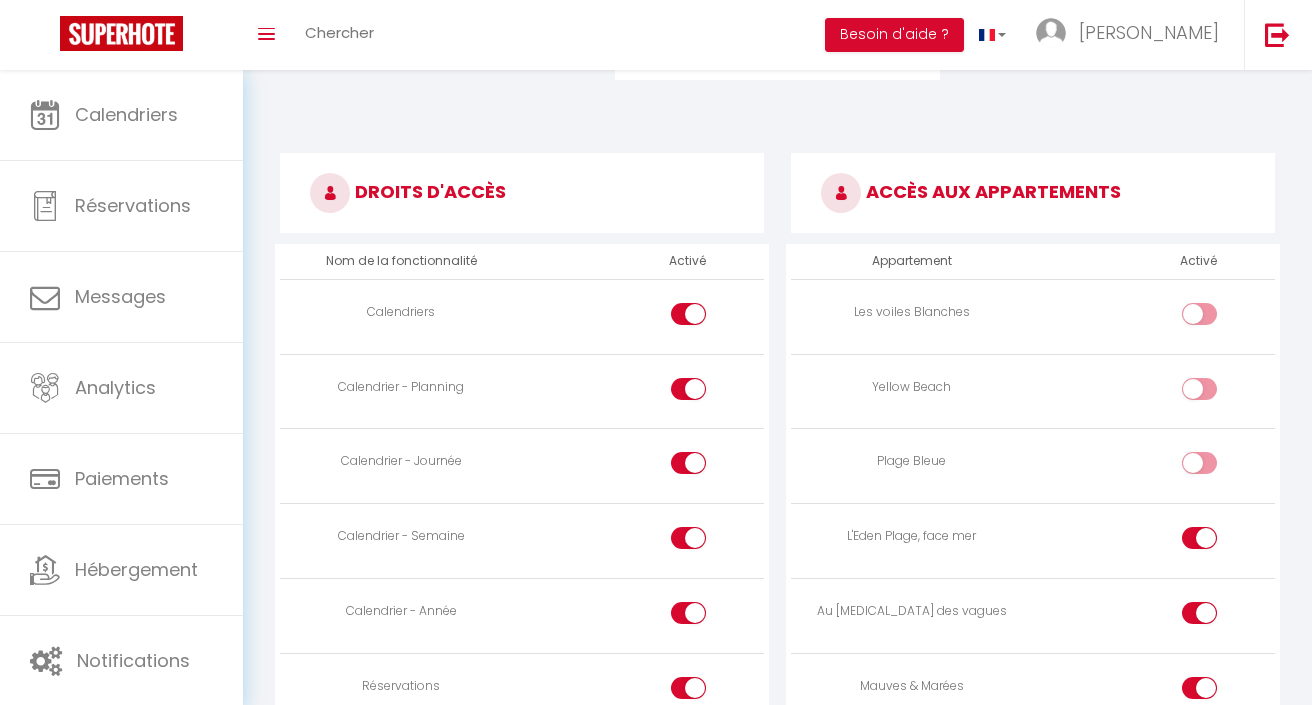 scroll, scrollTop: 946, scrollLeft: 0, axis: vertical 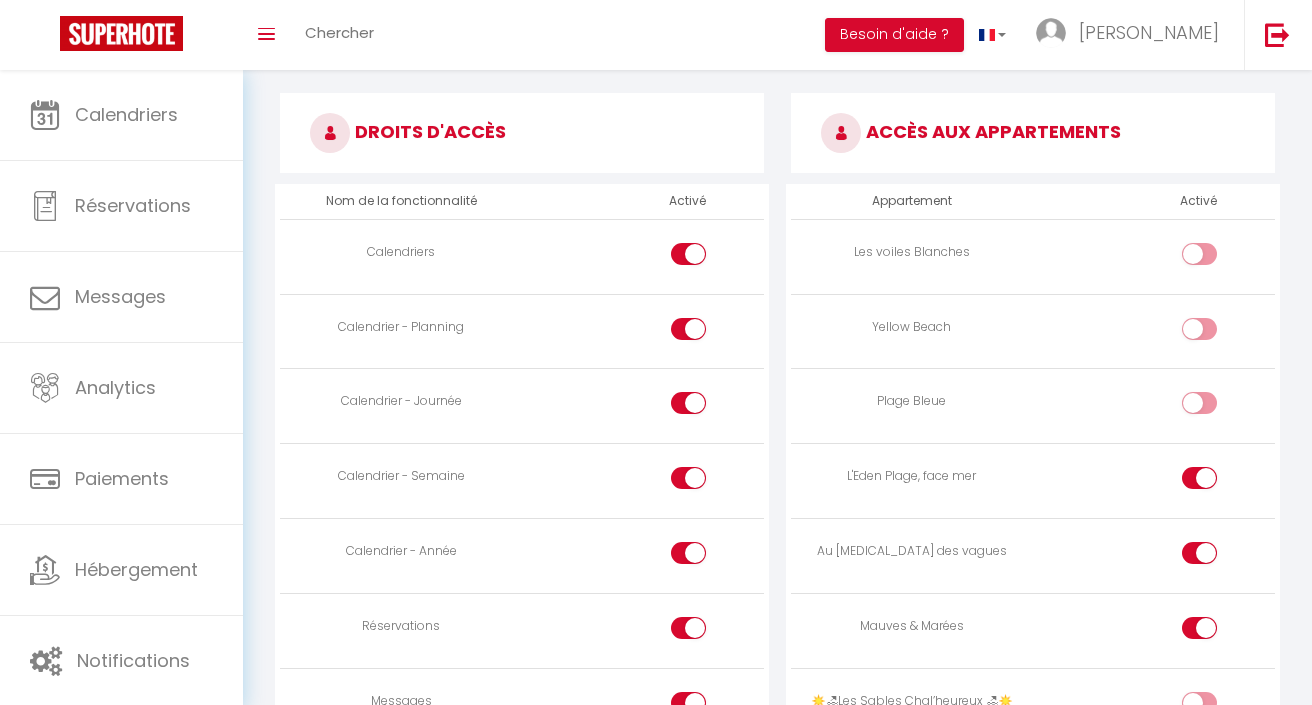 click at bounding box center [706, 632] 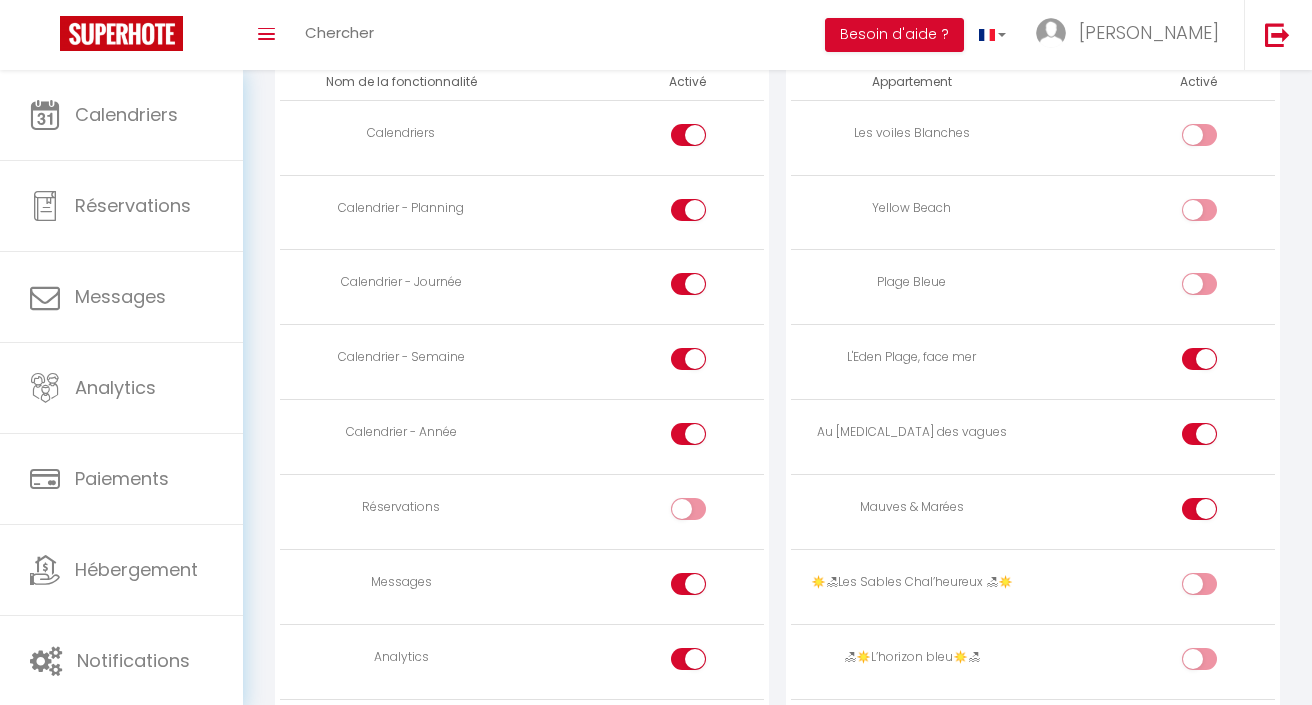 scroll, scrollTop: 1113, scrollLeft: 0, axis: vertical 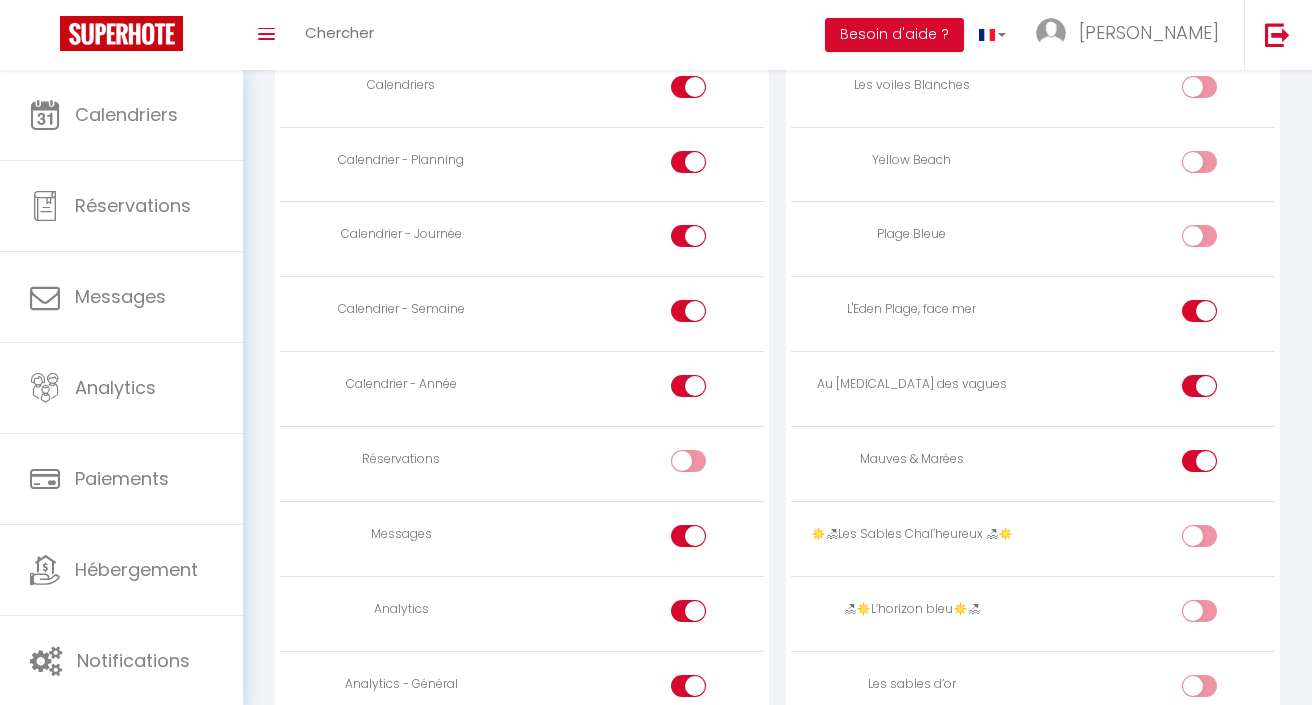 click at bounding box center (706, 540) 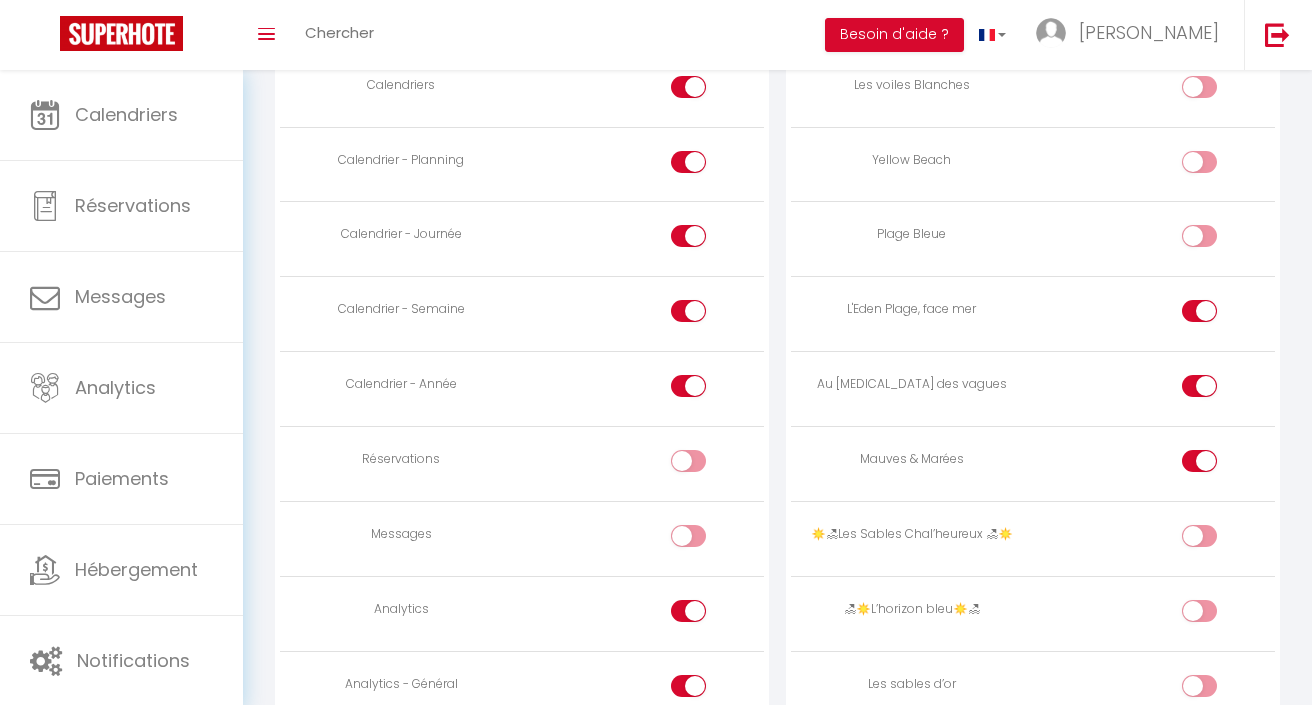 click at bounding box center [706, 615] 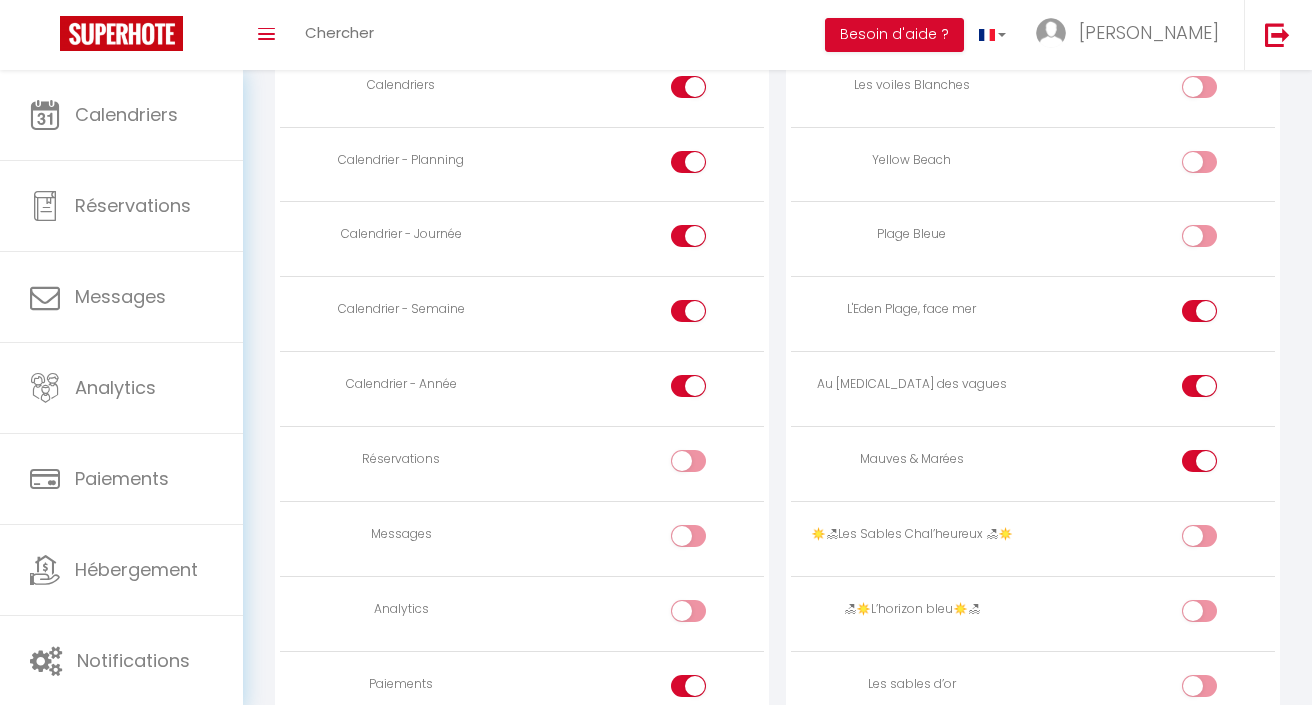 click at bounding box center [706, 690] 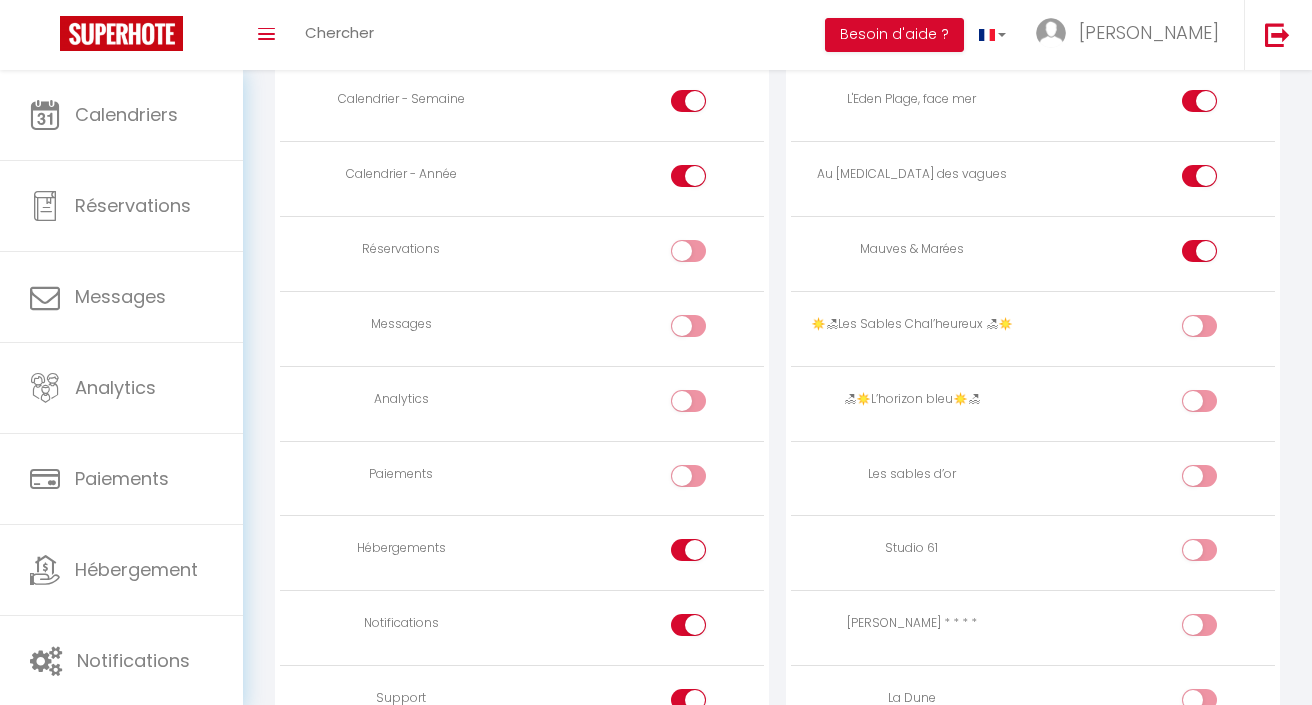 scroll, scrollTop: 1417, scrollLeft: 0, axis: vertical 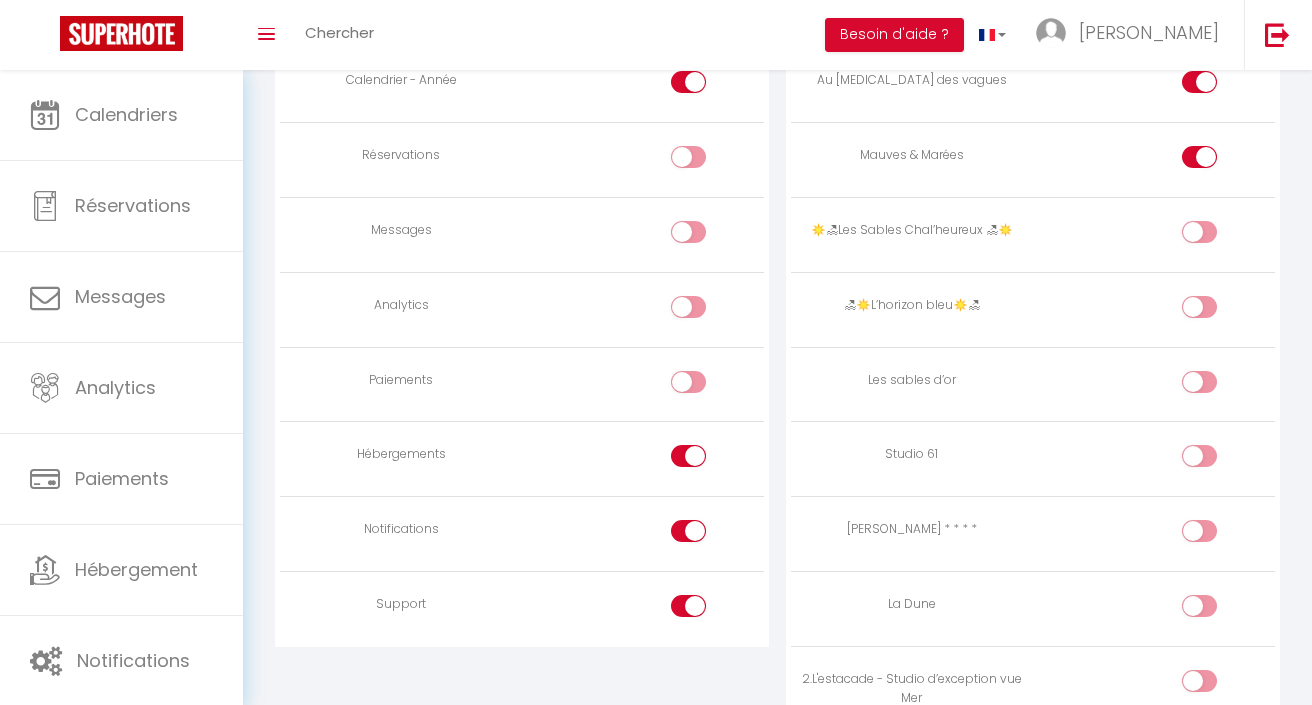 click at bounding box center [706, 460] 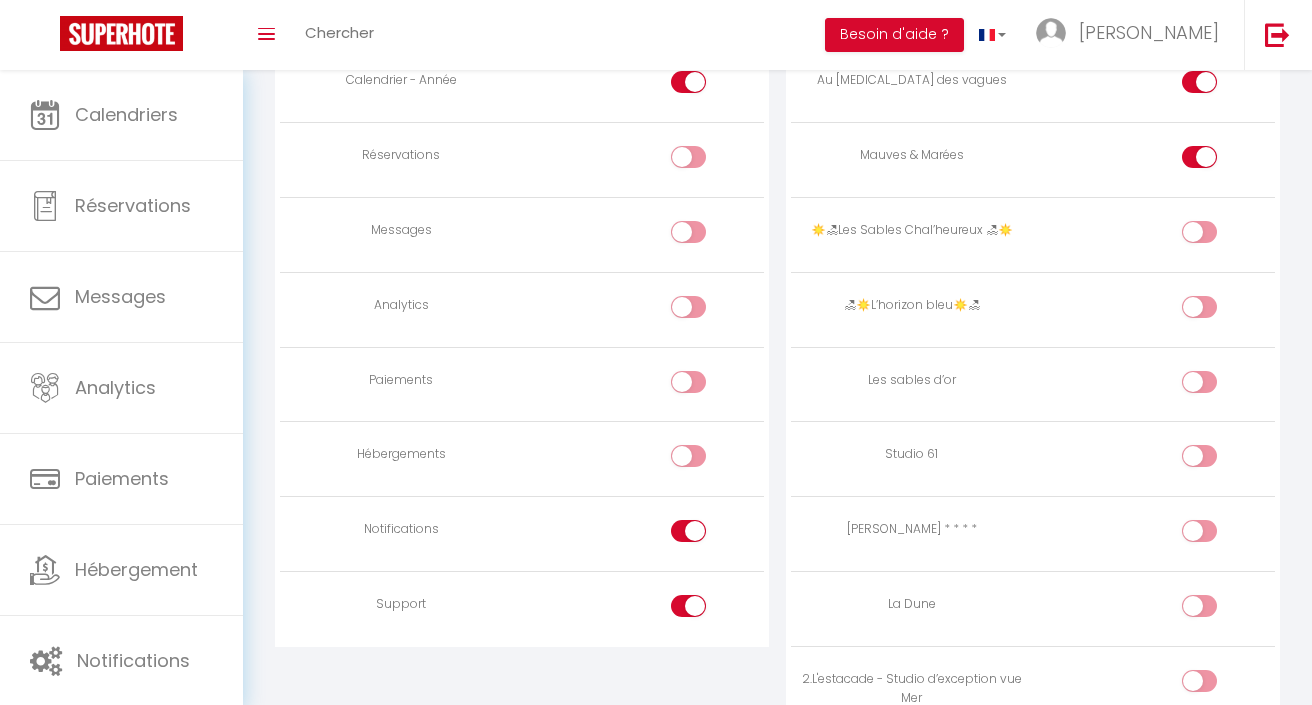 click at bounding box center (706, 535) 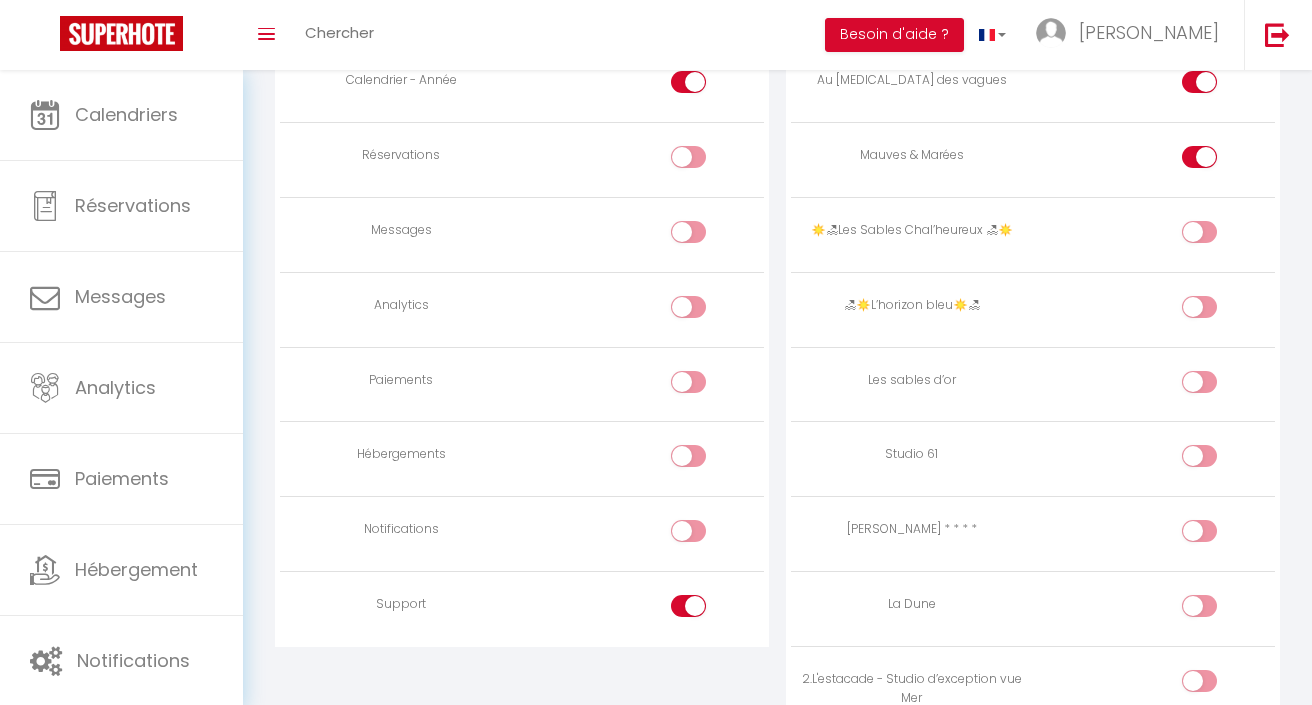 click at bounding box center [706, 610] 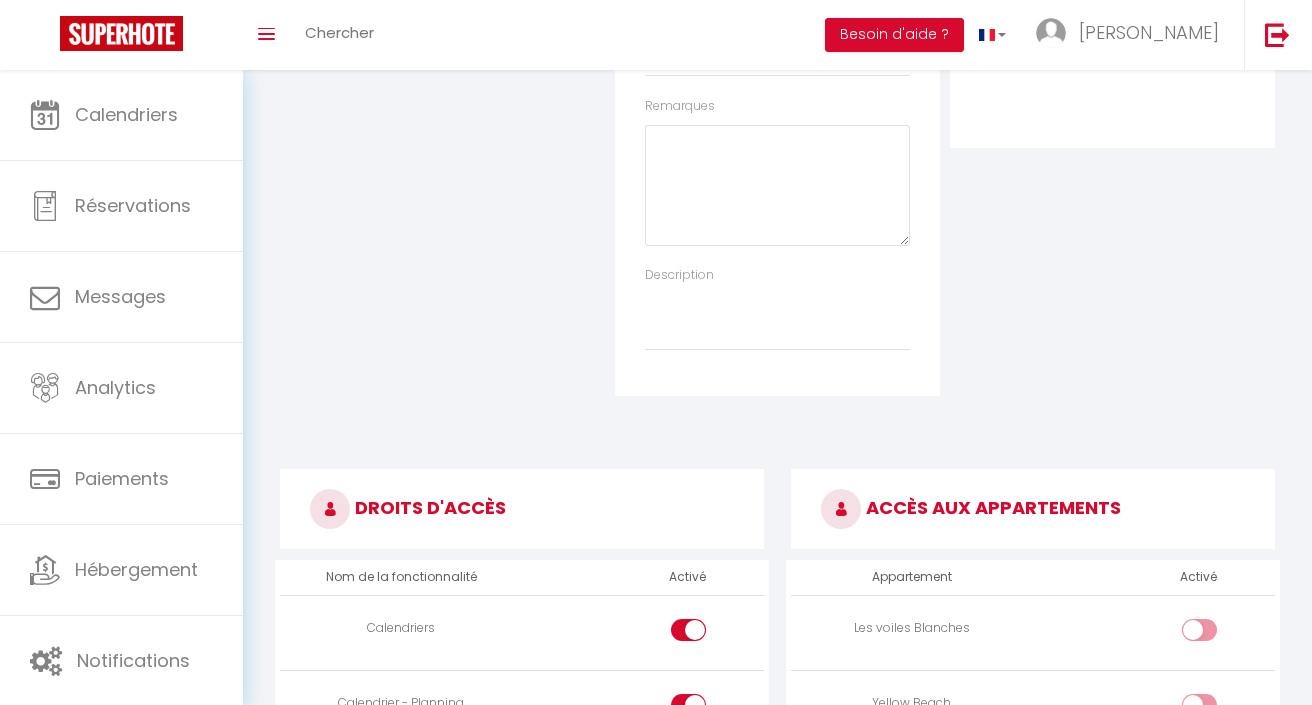 scroll, scrollTop: 741, scrollLeft: 0, axis: vertical 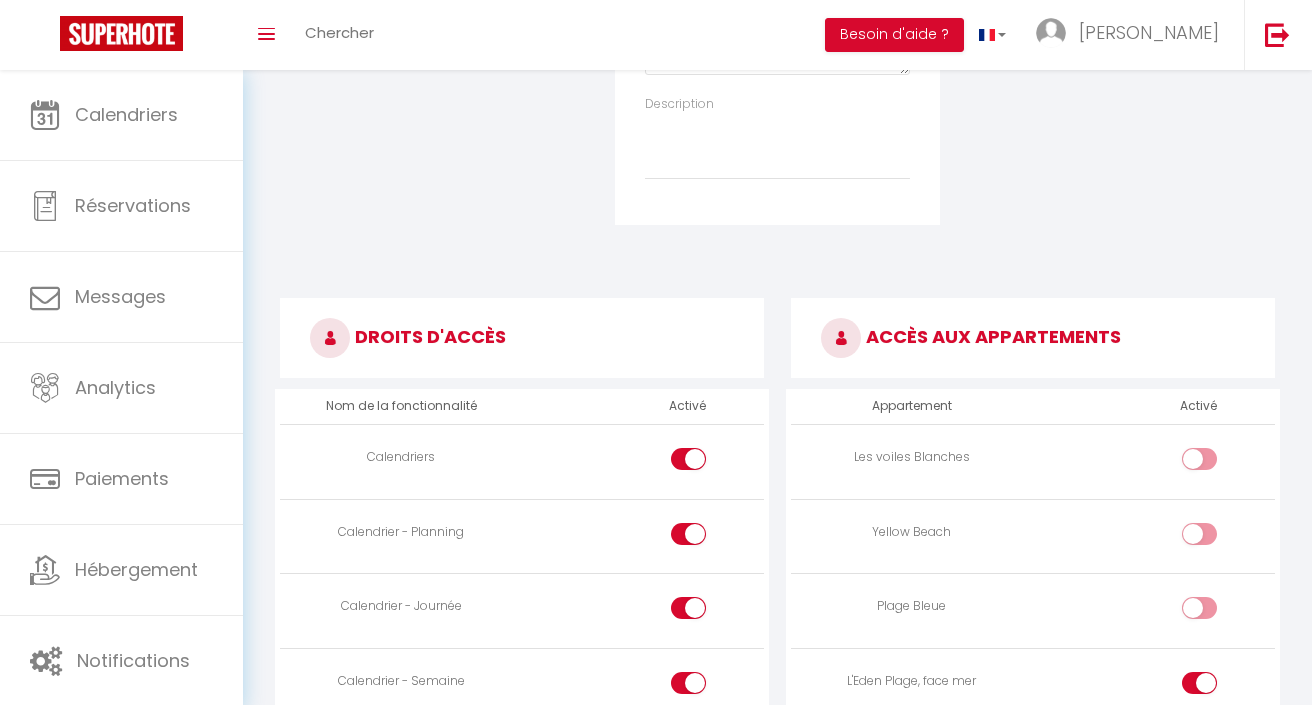 click at bounding box center [688, 534] 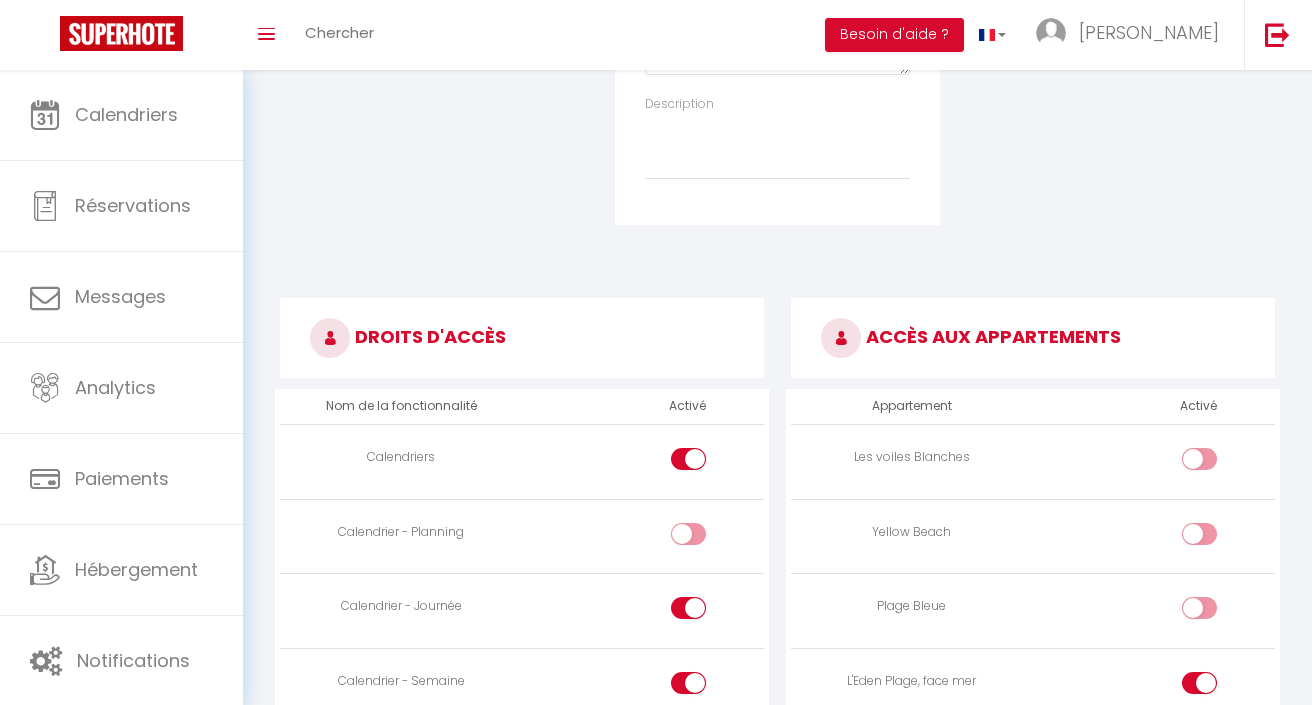 click at bounding box center (706, 538) 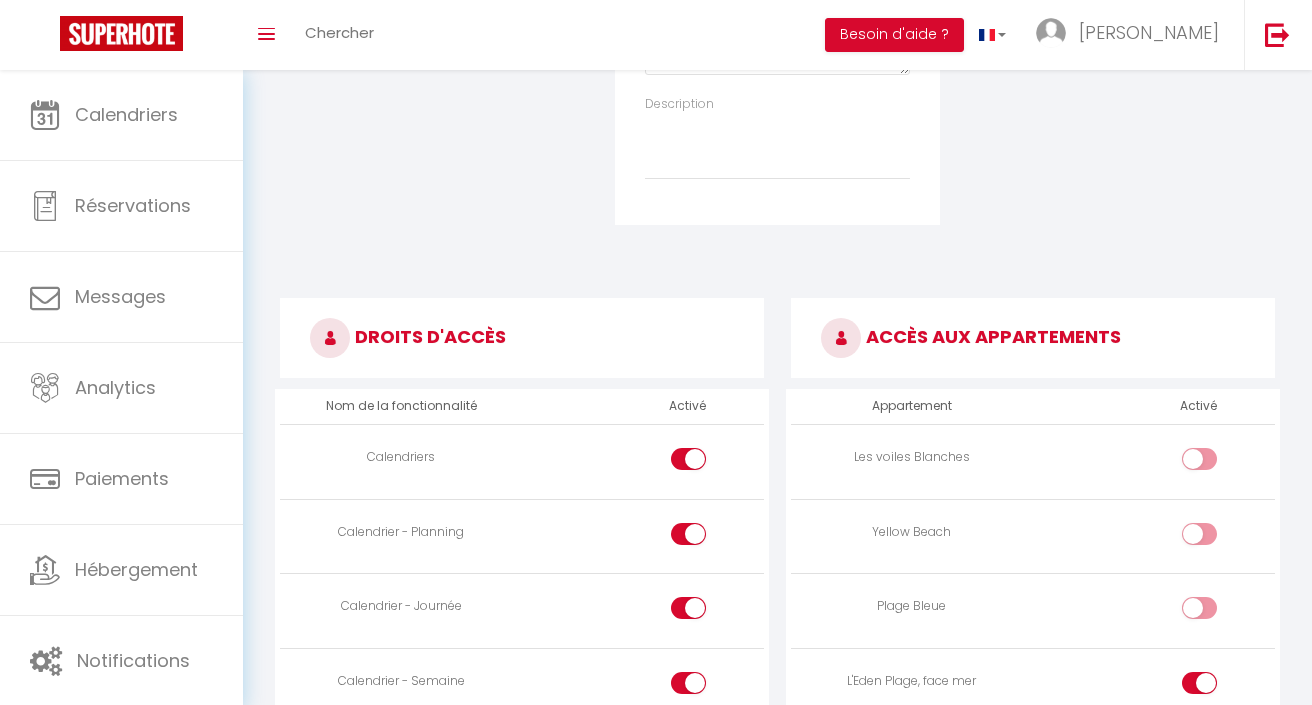 click at bounding box center (706, 538) 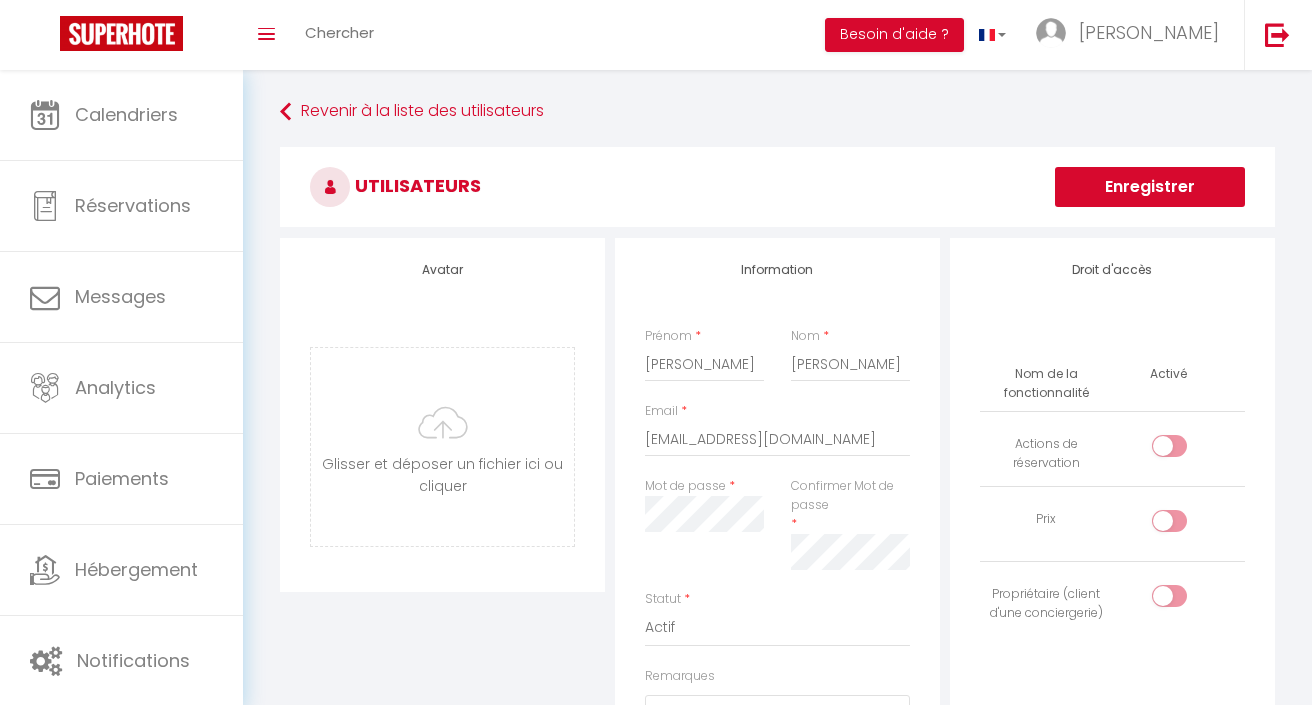scroll, scrollTop: 0, scrollLeft: 0, axis: both 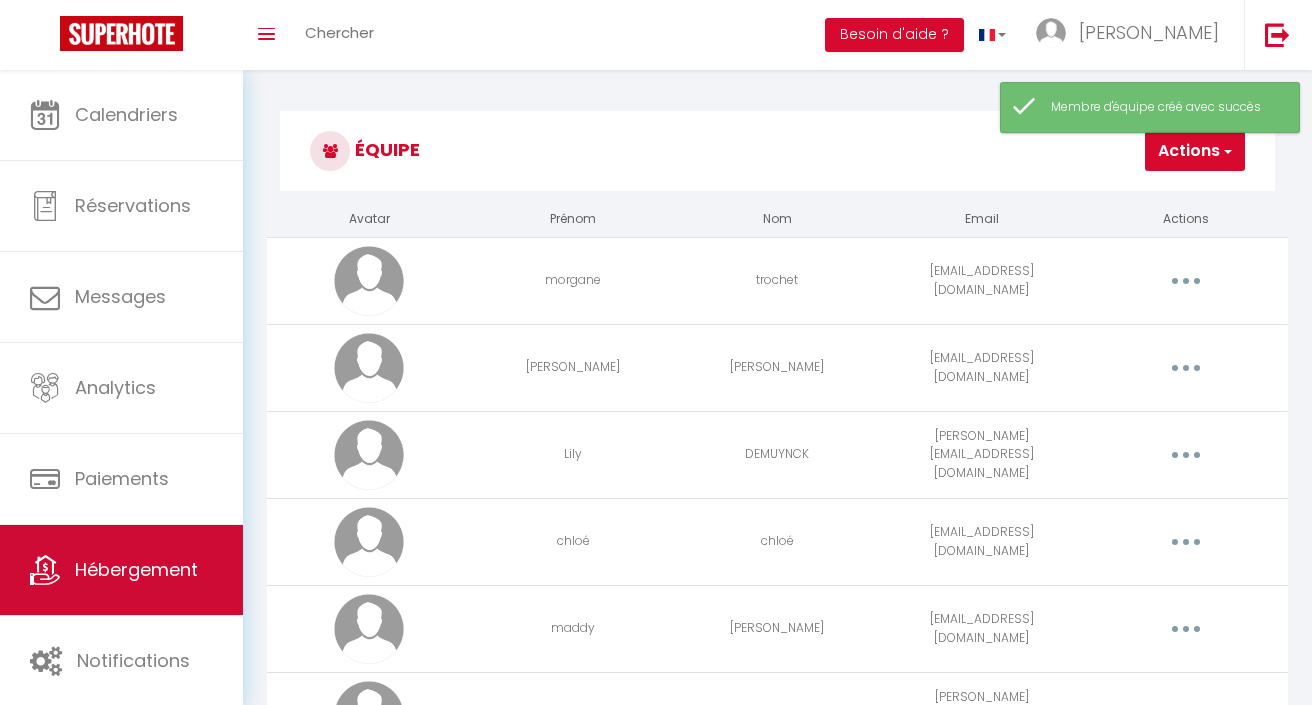 click on "Hébergement" at bounding box center (121, 570) 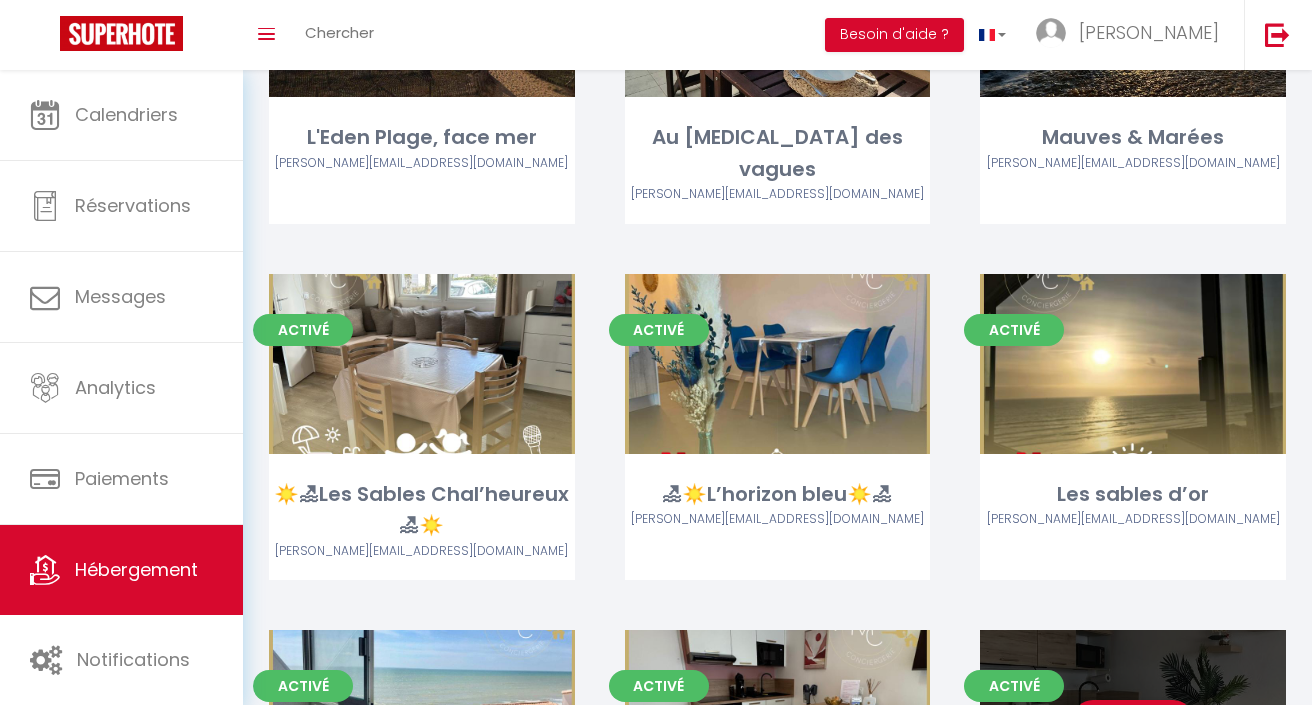 scroll, scrollTop: 625, scrollLeft: 0, axis: vertical 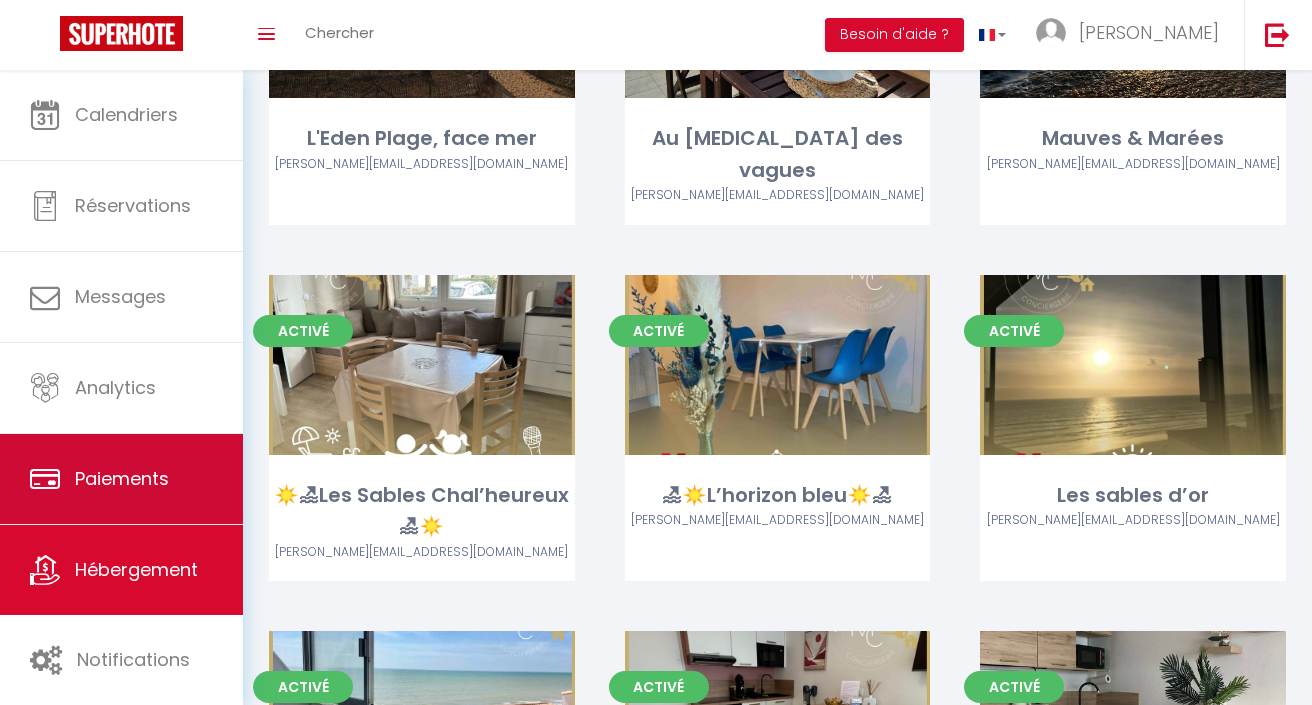 click on "Paiements" at bounding box center [122, 478] 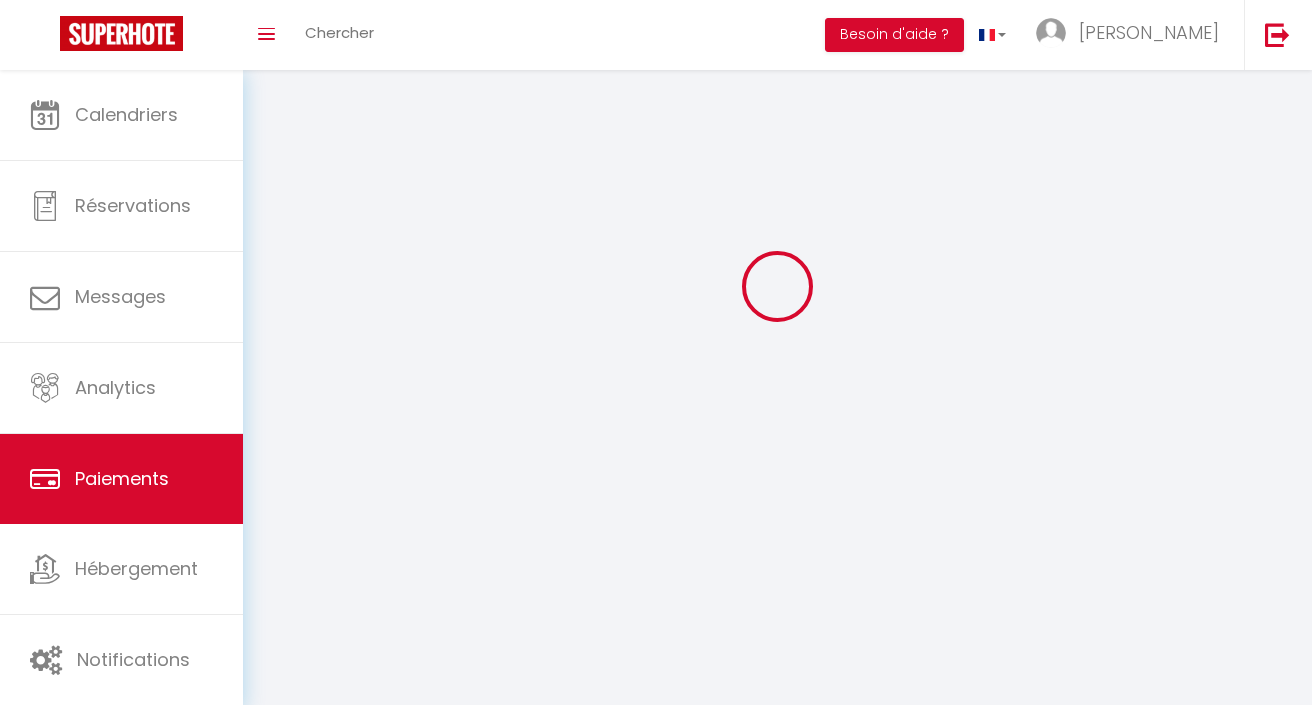 scroll, scrollTop: 0, scrollLeft: 0, axis: both 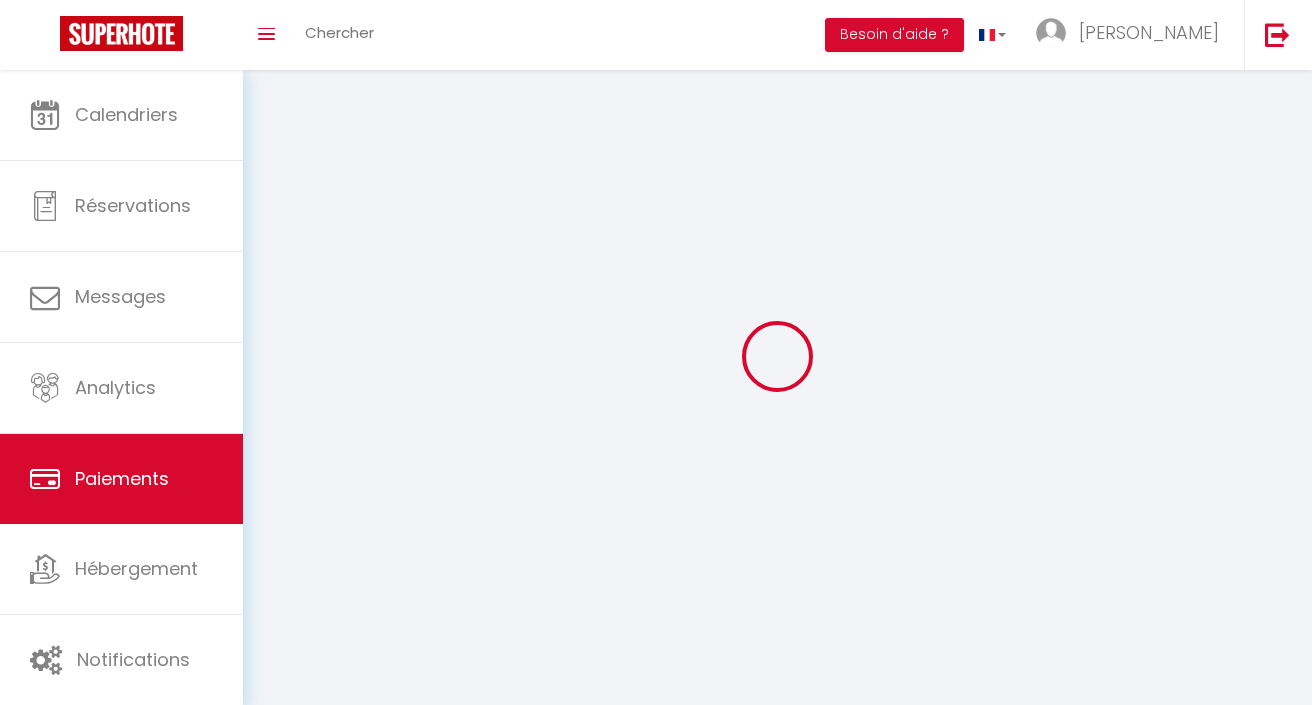 select on "2" 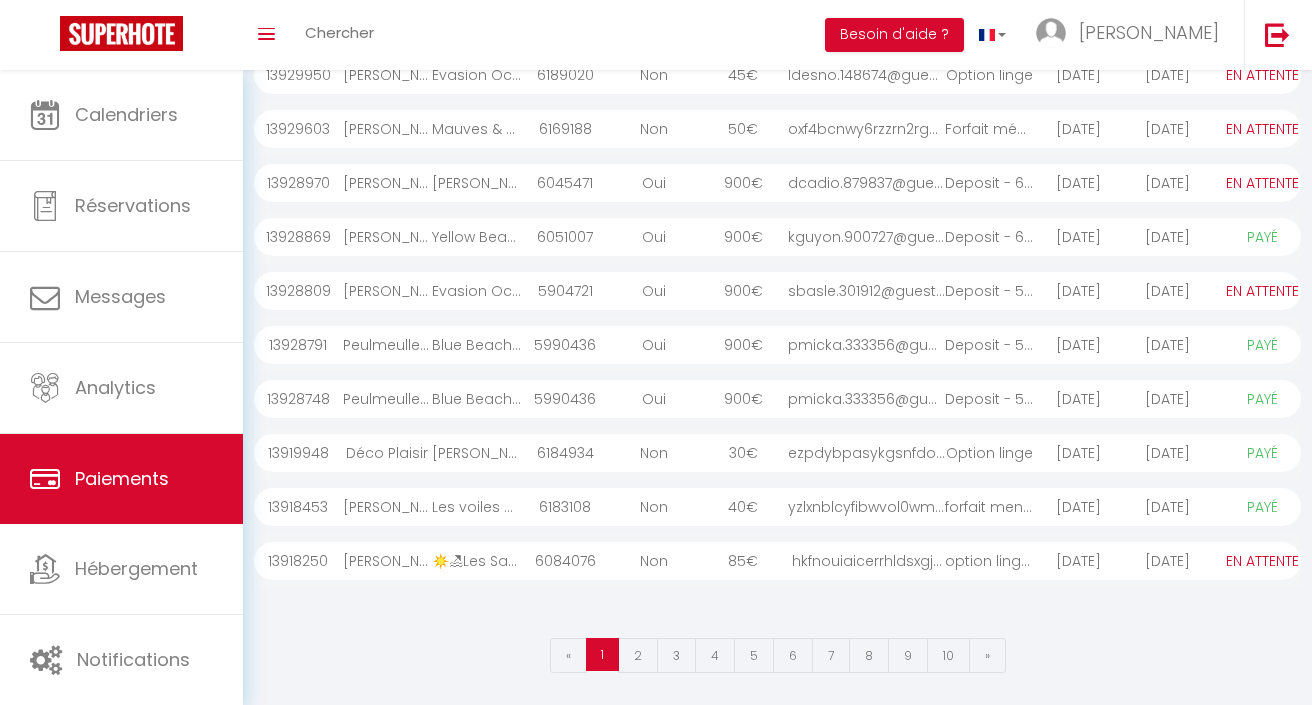 scroll, scrollTop: 258, scrollLeft: 0, axis: vertical 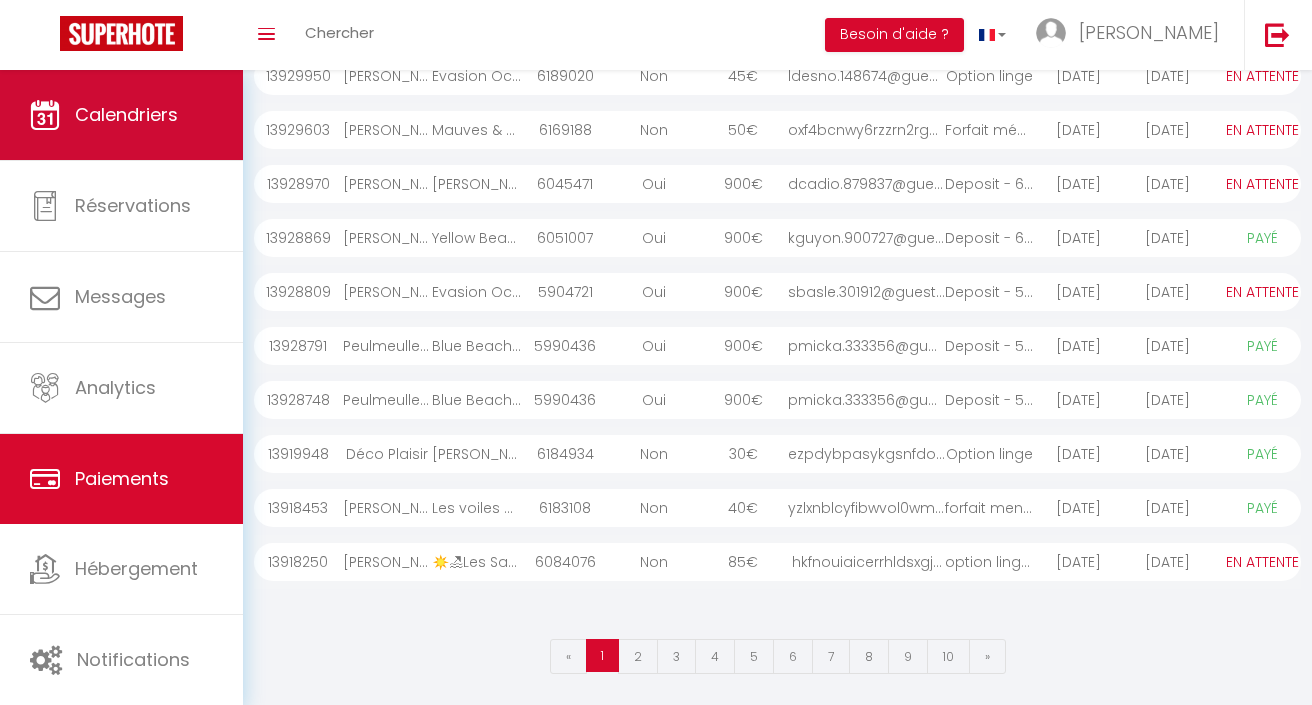 click on "Calendriers" at bounding box center (126, 114) 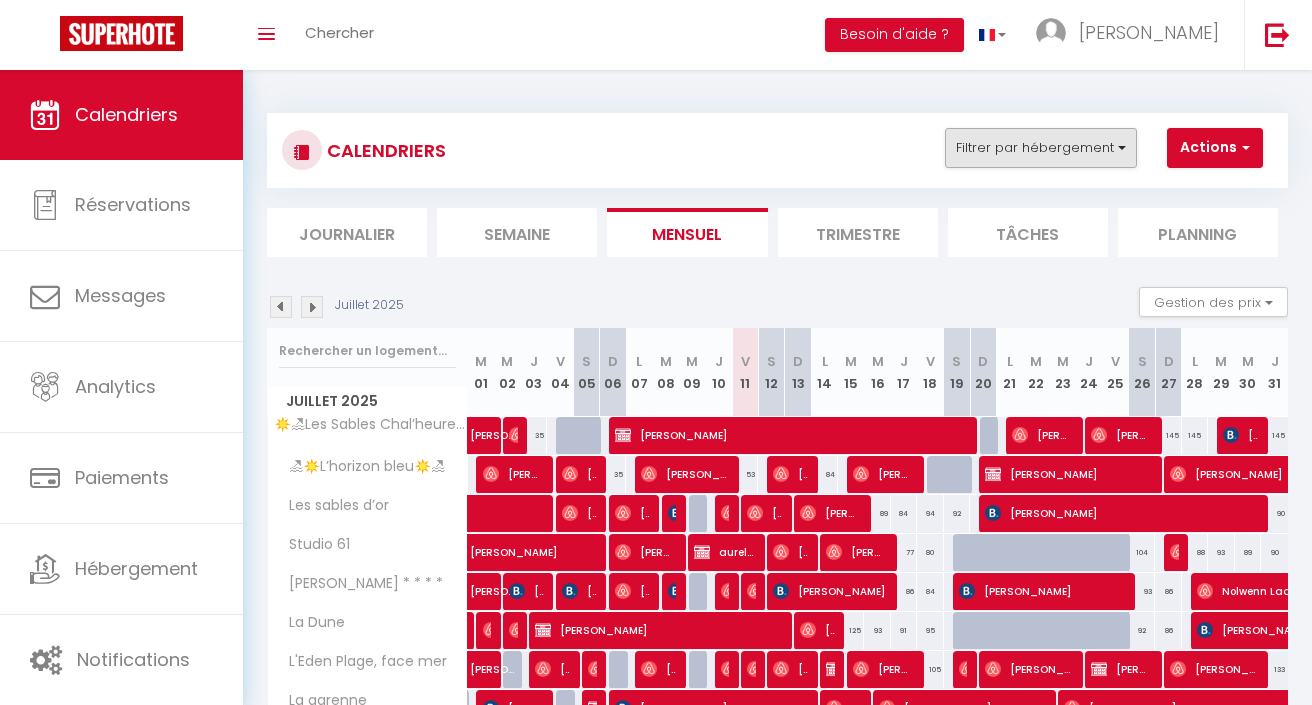 click on "Filtrer par hébergement" at bounding box center (1041, 148) 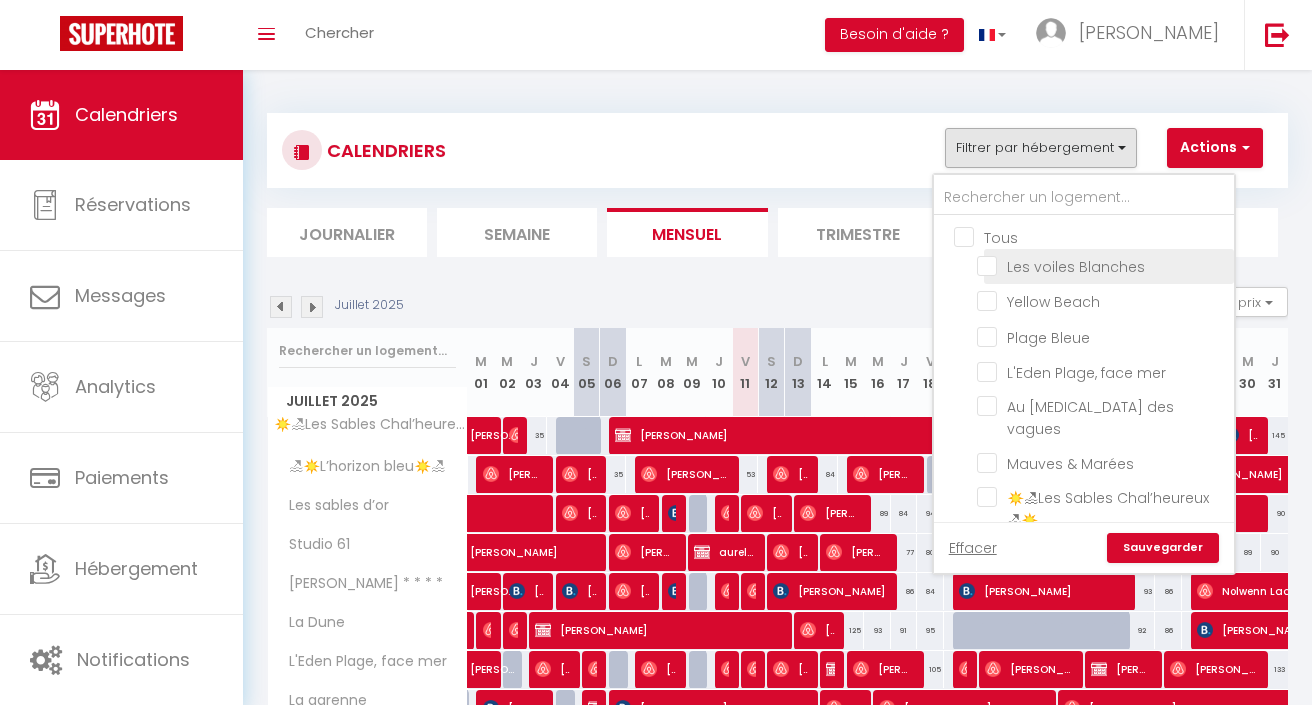 click on "Les voiles Blanches" at bounding box center [1109, 266] 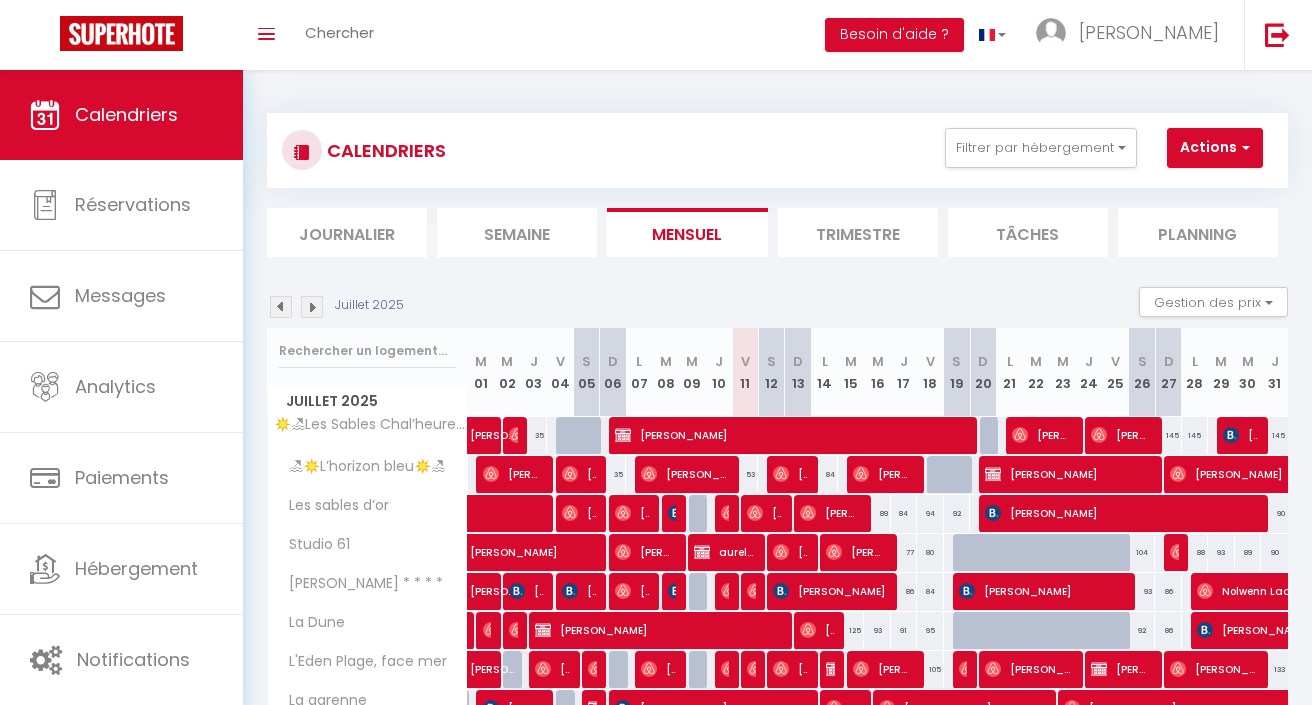 click on "CALENDRIERS
Filtrer par hébergement
Tous       Les voiles Blanches     Yellow Beach     Plage Bleue     L'Eden Plage, face mer     Au bruit des vagues     Mauves & Marées     ☀️🏖Les Sables Chal’heureux 🏖☀️     🏖☀️L’horizon bleu☀️🏖     Les sables d’or     Studio 61     Le Nid Montois  * * * *     La Dune     2.L'estacade - Studio d’exception vue Mer     La garenne     L'émeraude     L'estacade     L'échappée vendéenne     Evasion Océane     Casa Nomana     La playa     Rêve Marin     Blue Beach Les Sables d’Olonne    Effacer   Sauvegarder
Actions
Nouvelle réservation   Exporter les réservations   Importer les réservations" at bounding box center [777, 150] 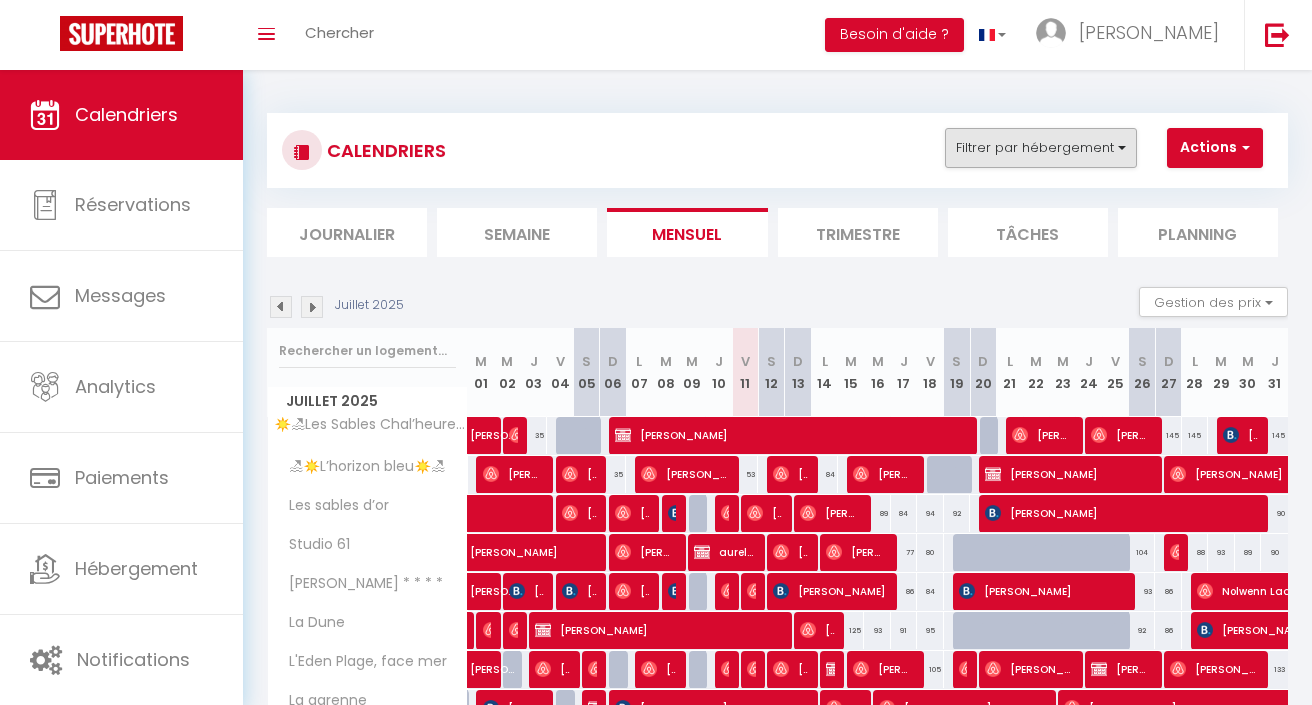 click on "Filtrer par hébergement" at bounding box center (1041, 148) 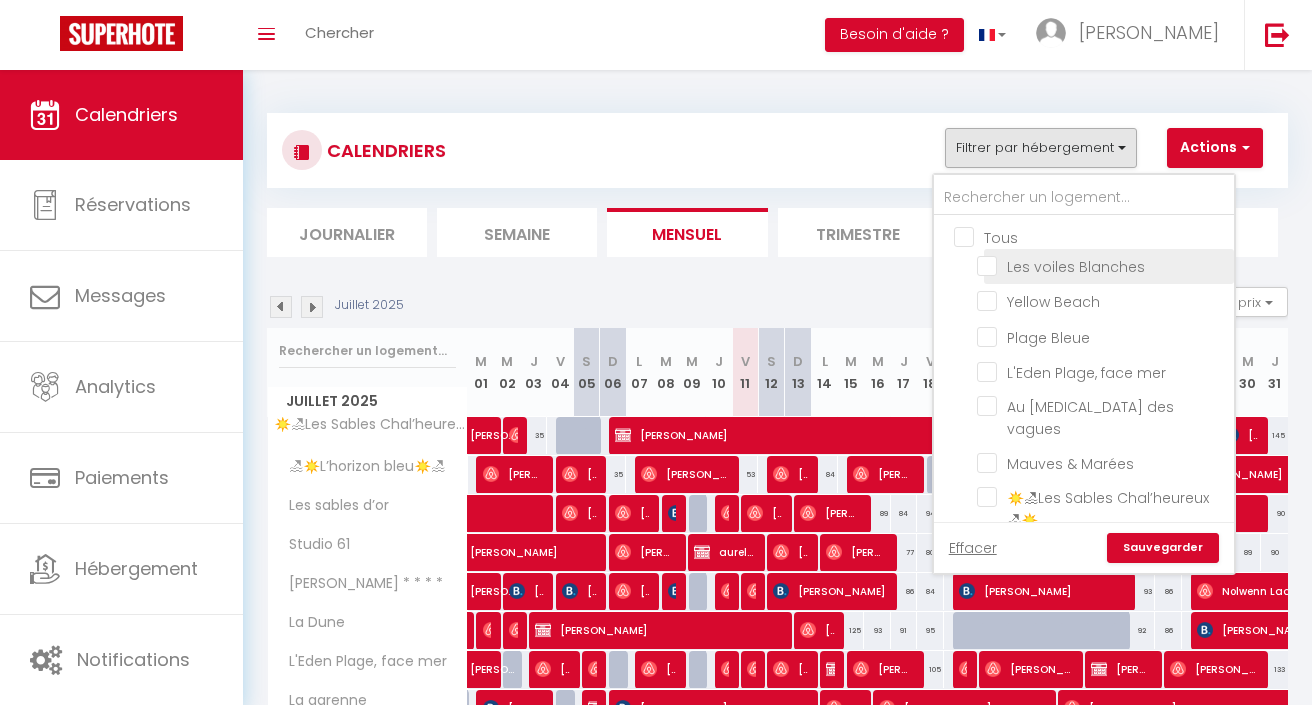 click on "Les voiles Blanches" at bounding box center [1102, 265] 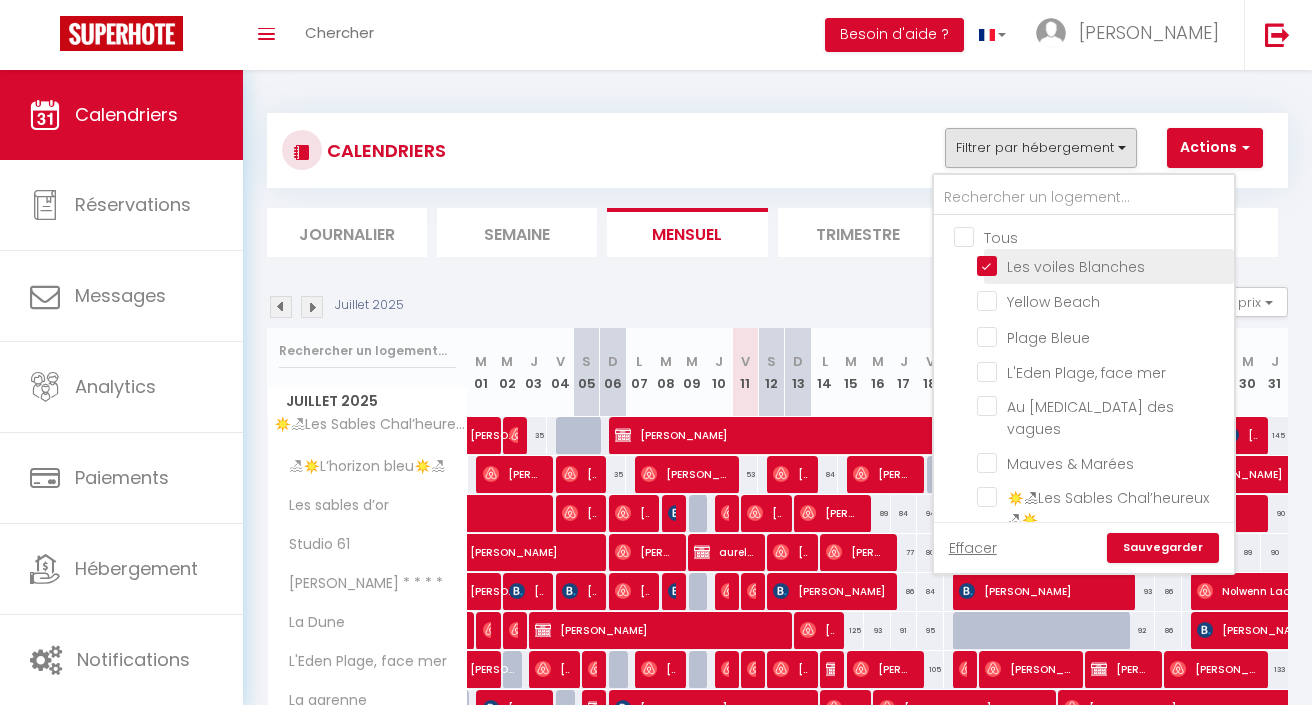 checkbox on "false" 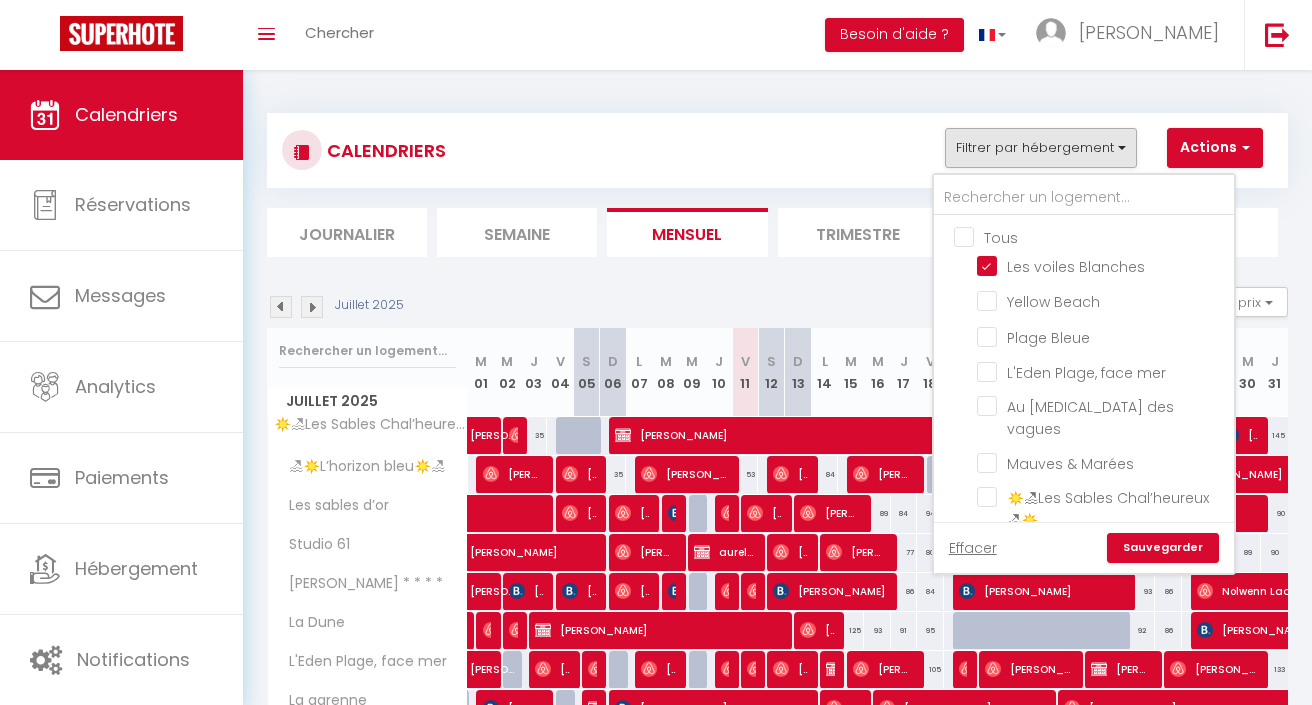 click on "Sauvegarder" at bounding box center [1163, 548] 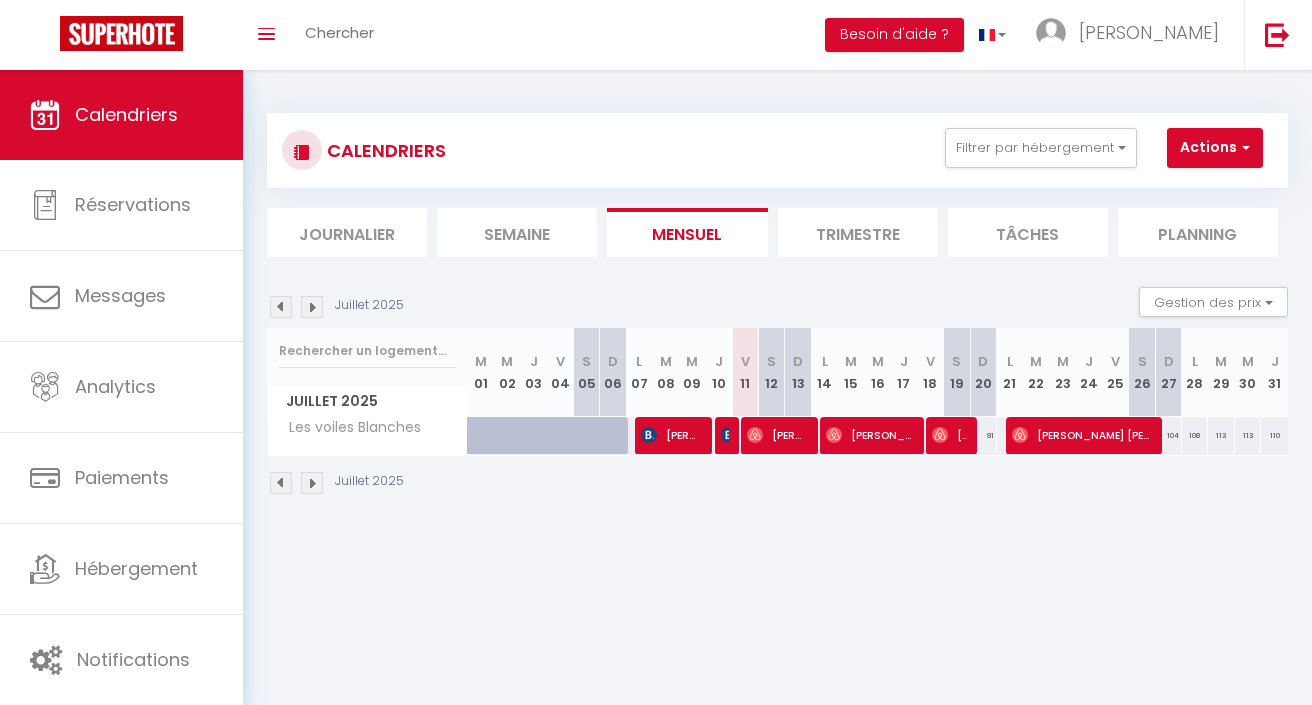 click on "Romain Robert" at bounding box center [869, 435] 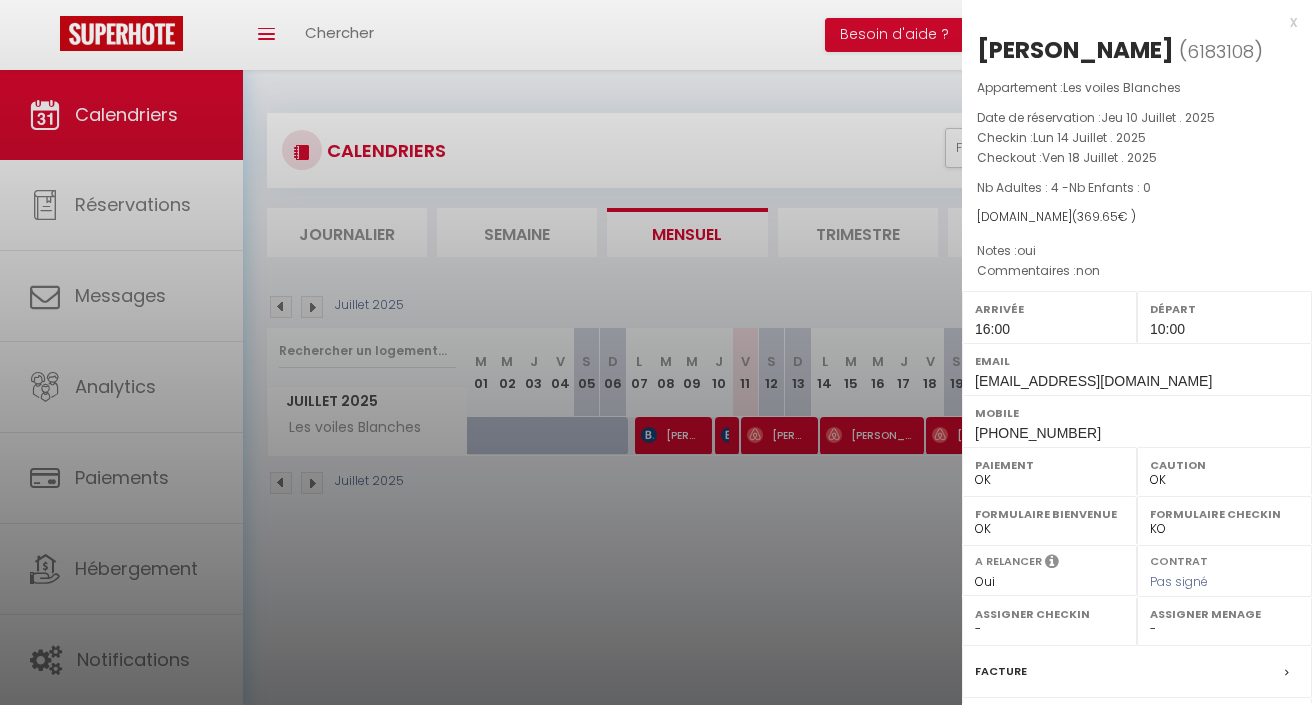 select on "33854" 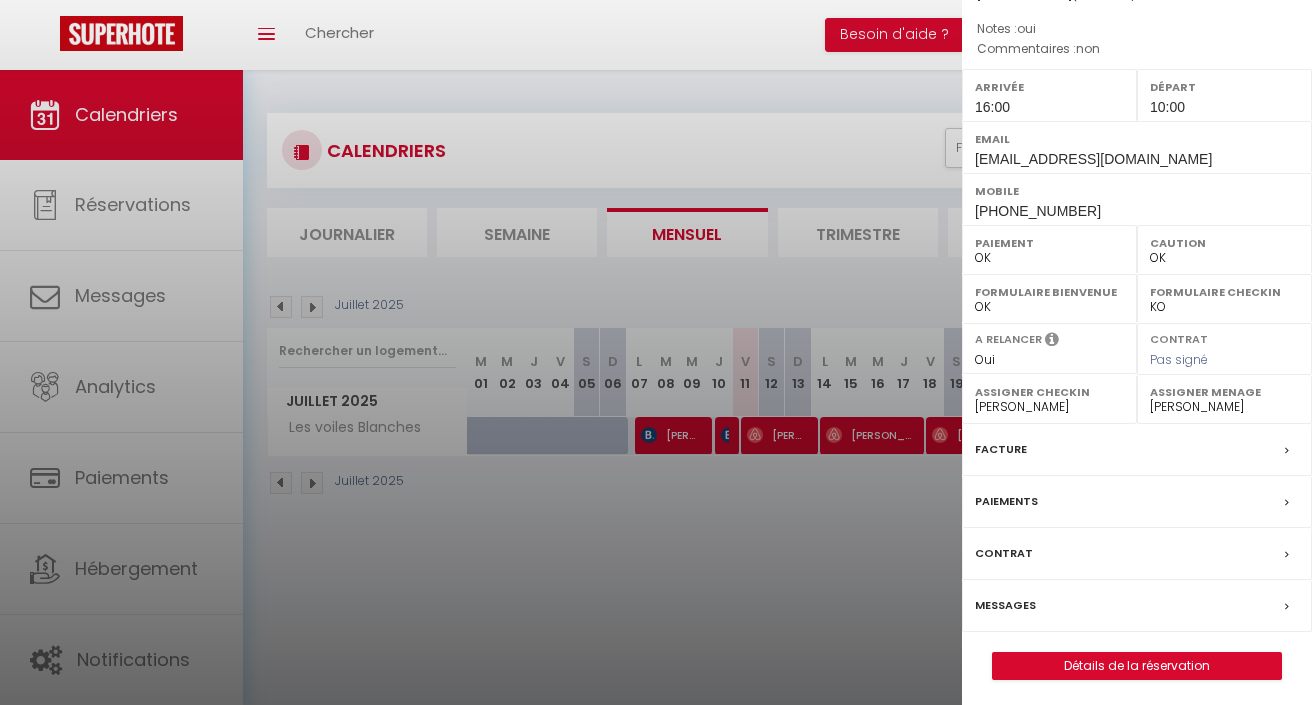scroll, scrollTop: 221, scrollLeft: 0, axis: vertical 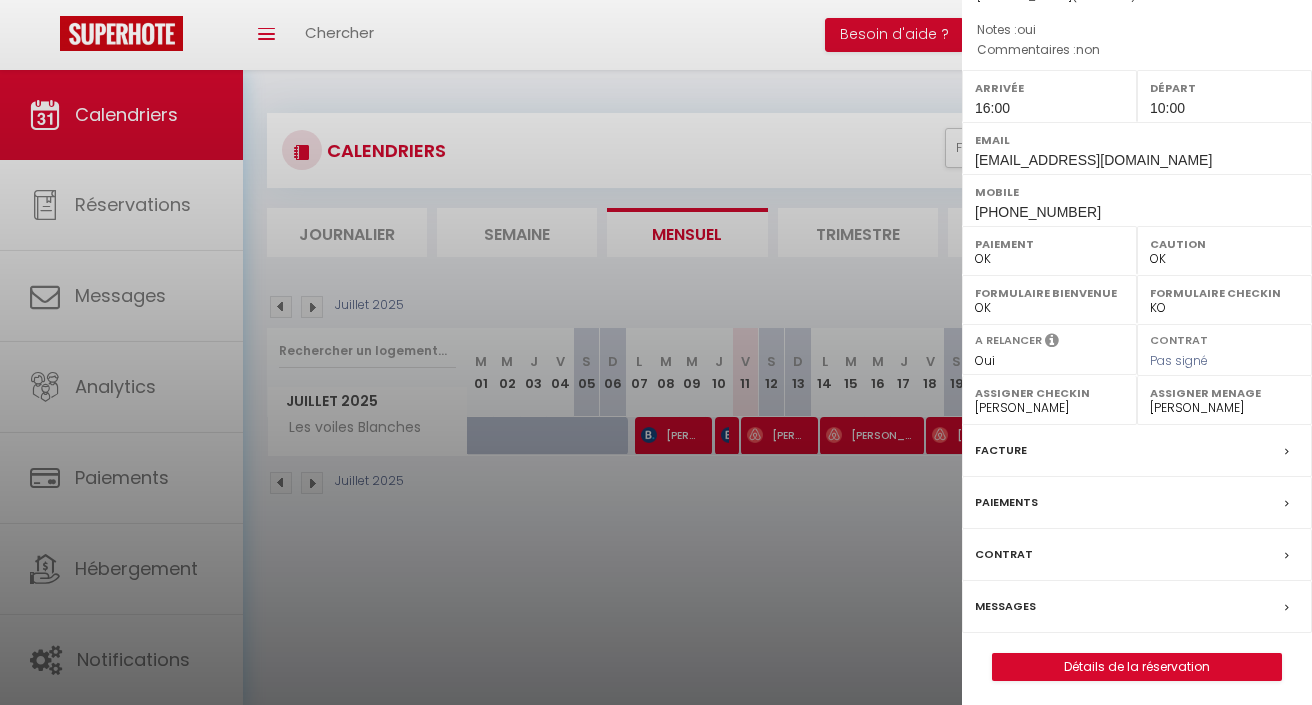 click on "Paiements" at bounding box center (1006, 502) 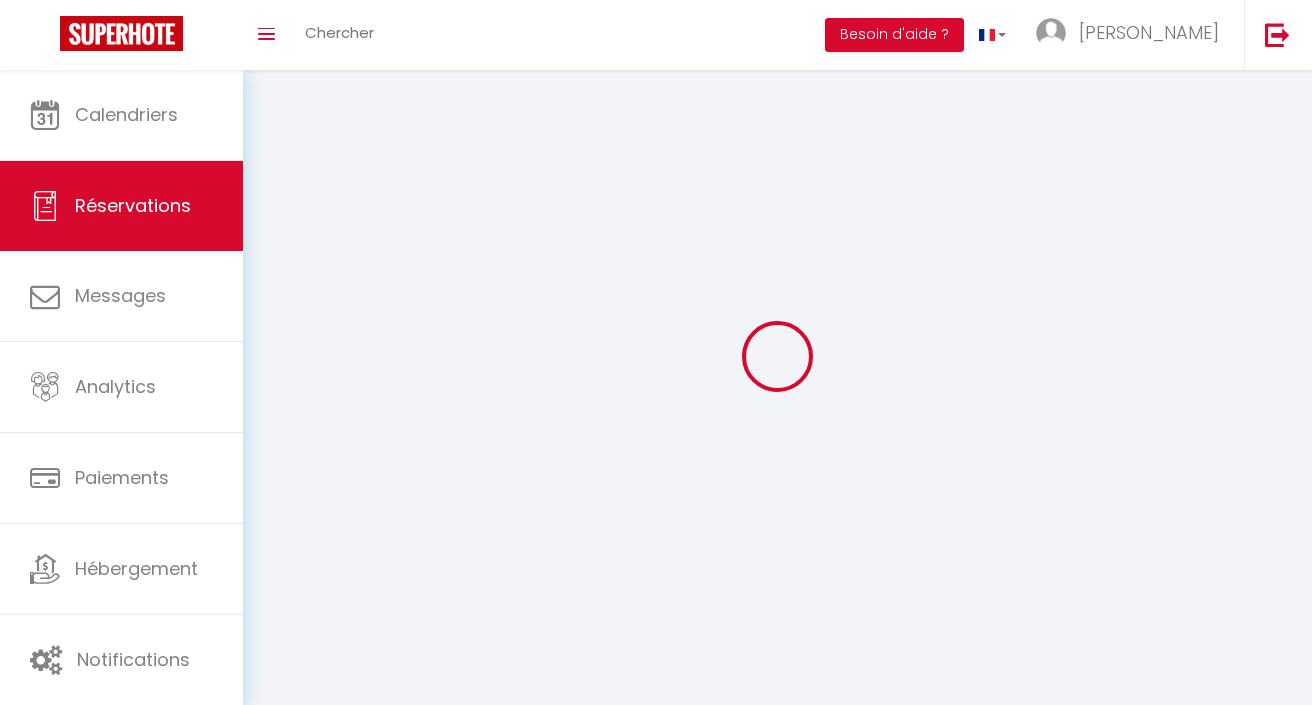 select 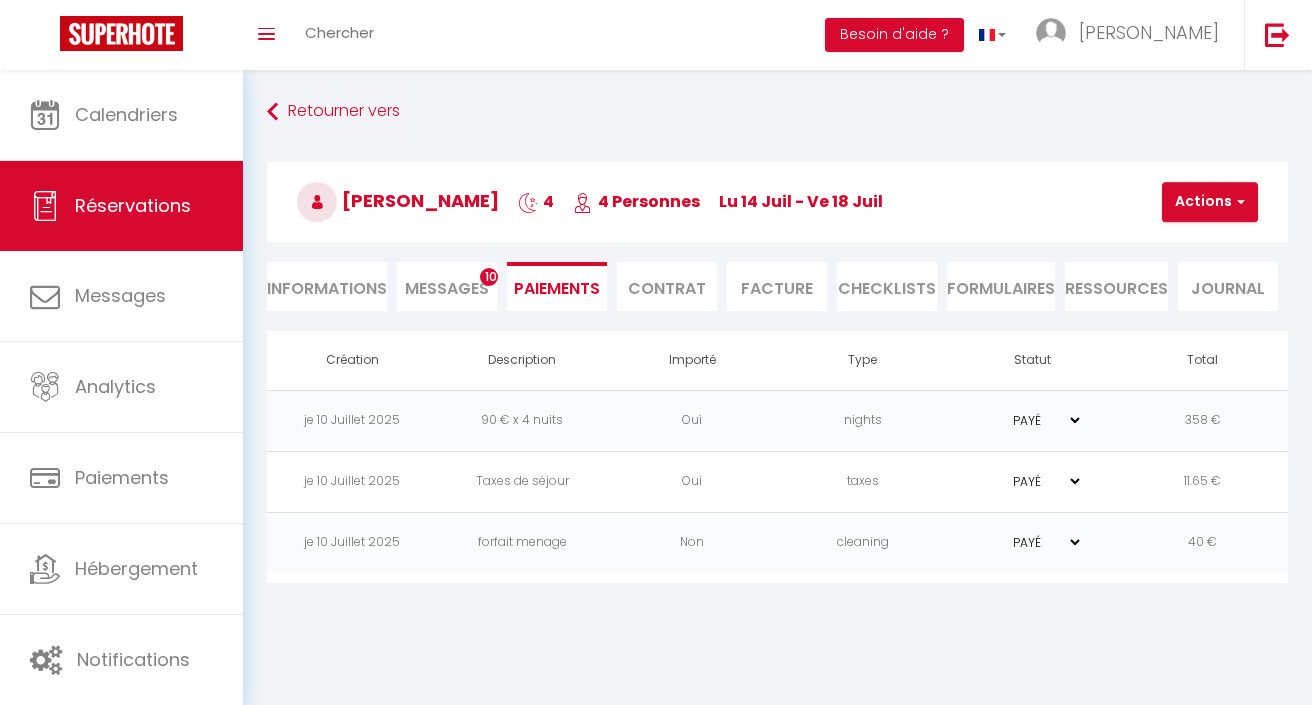 click on "40 €" at bounding box center (1203, 542) 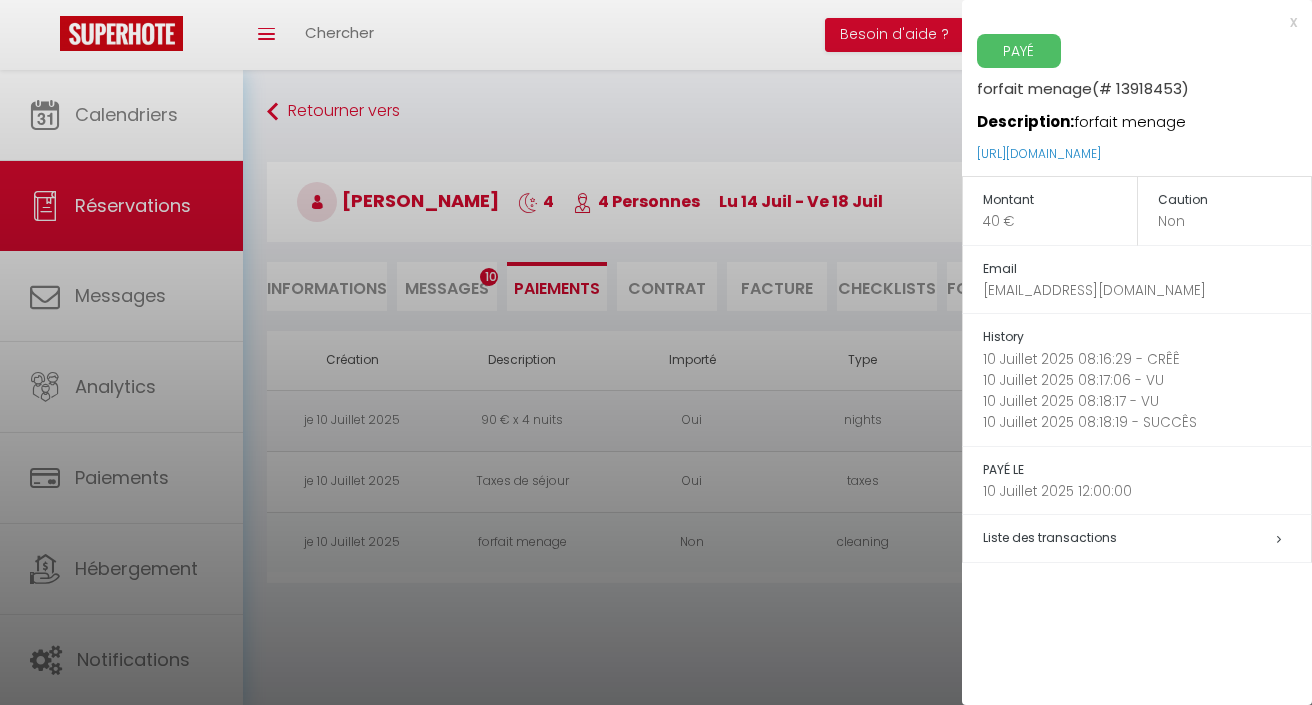 click at bounding box center (656, 352) 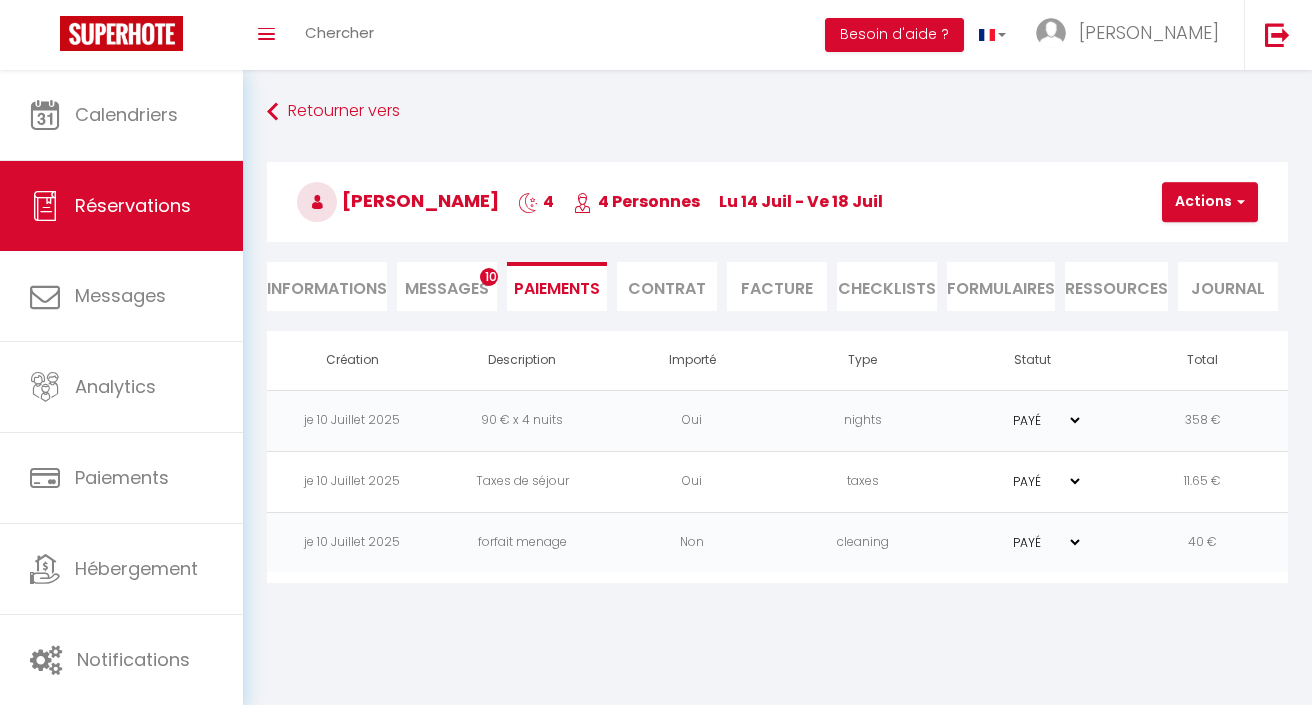click on "Facture" at bounding box center (777, 286) 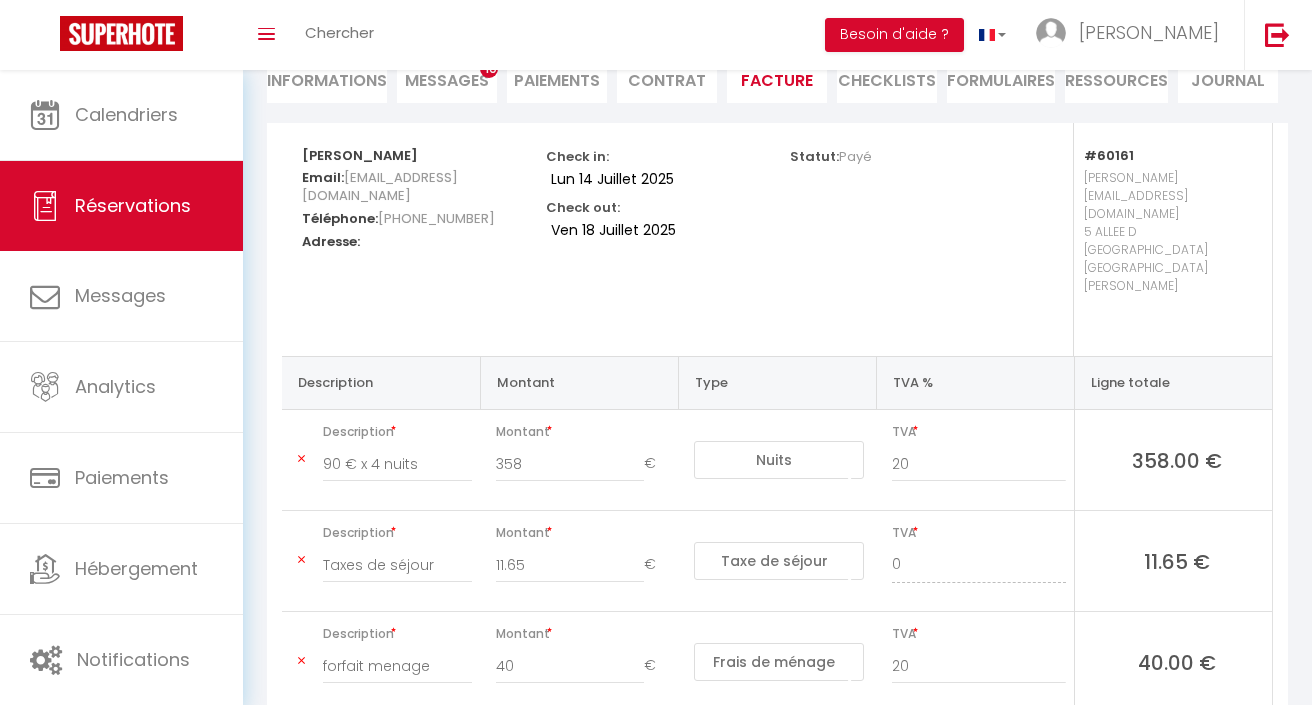 scroll, scrollTop: 245, scrollLeft: 0, axis: vertical 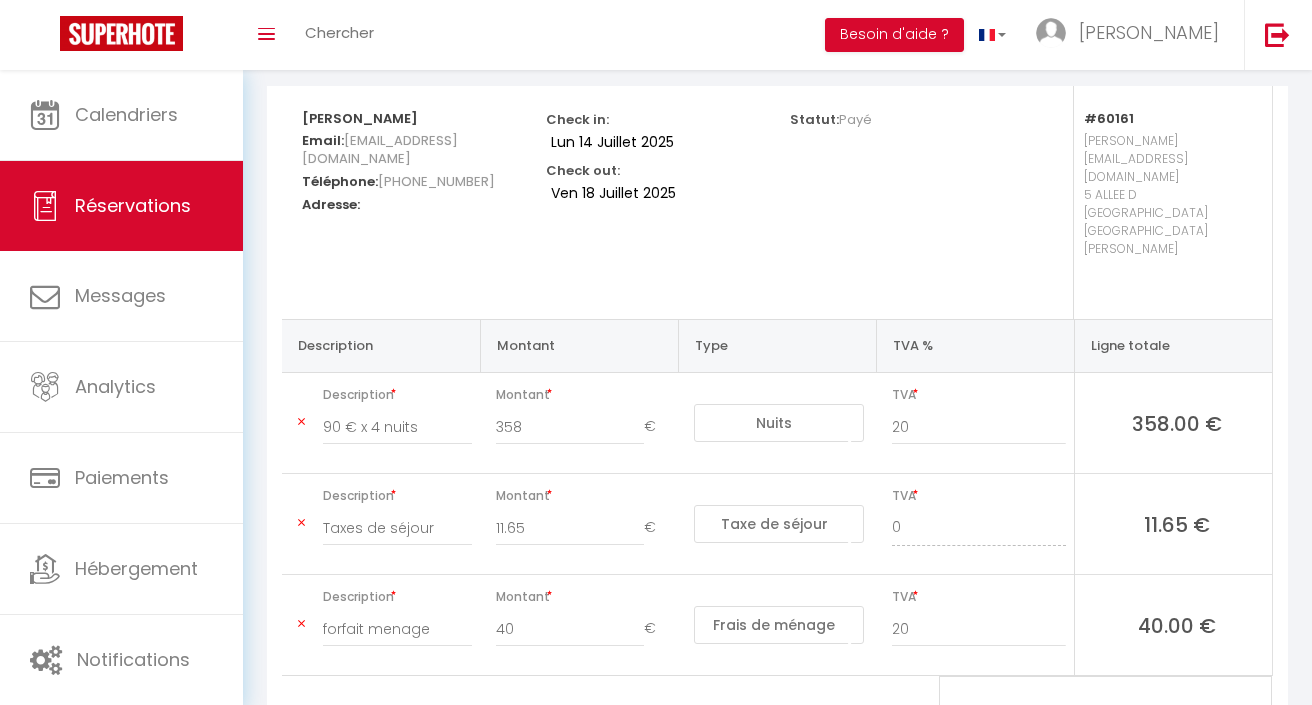 click at bounding box center (301, 422) 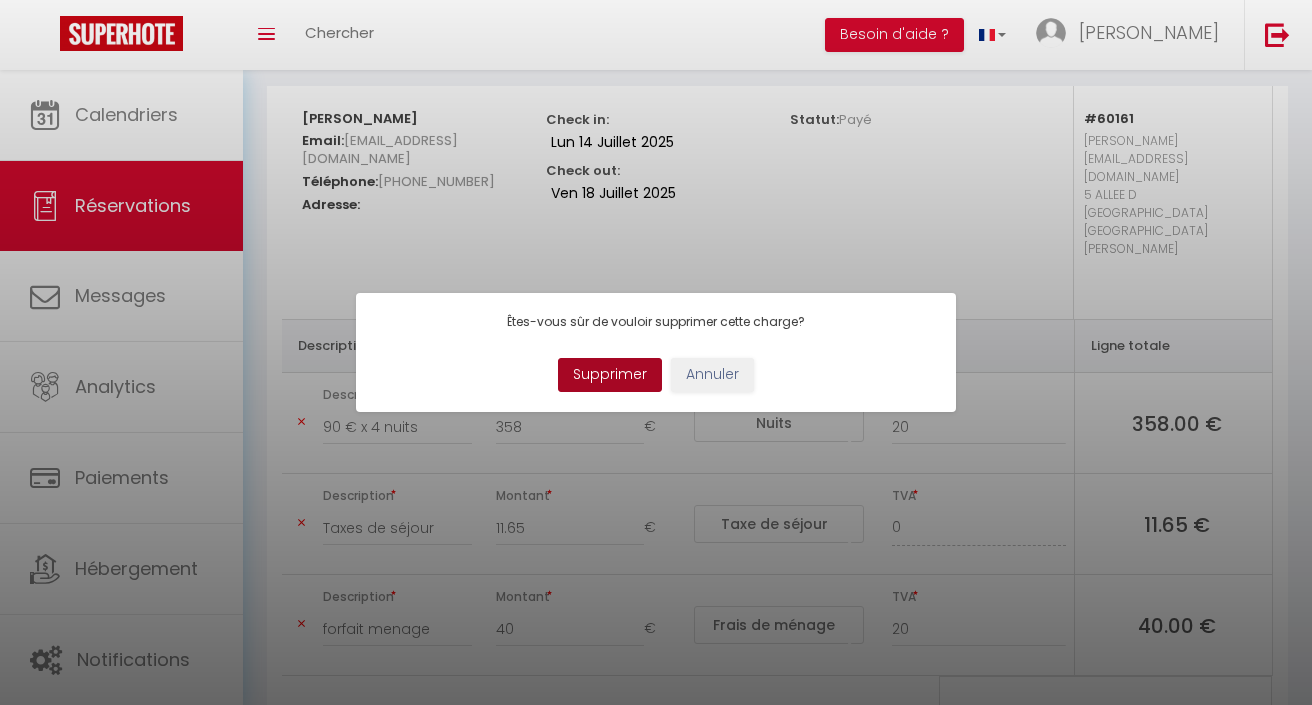 click on "Supprimer" at bounding box center (610, 375) 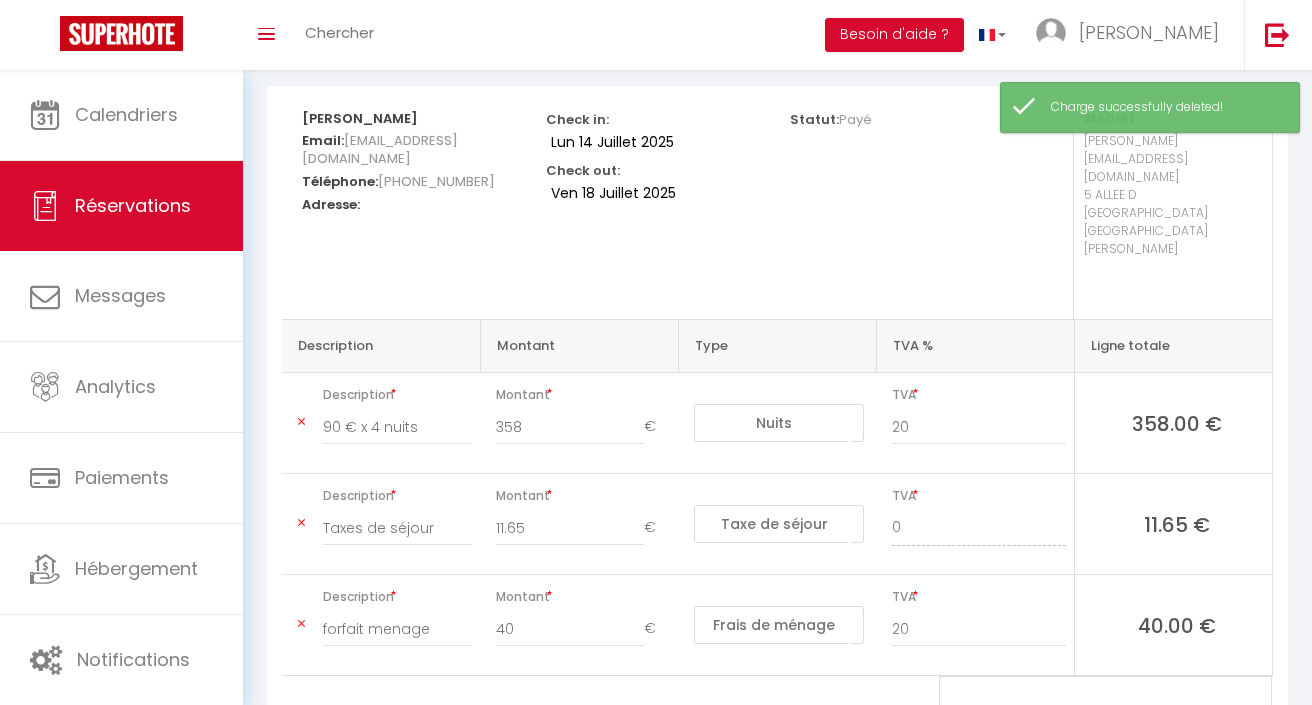 click on "Description    Taxes de séjour" at bounding box center [381, 524] 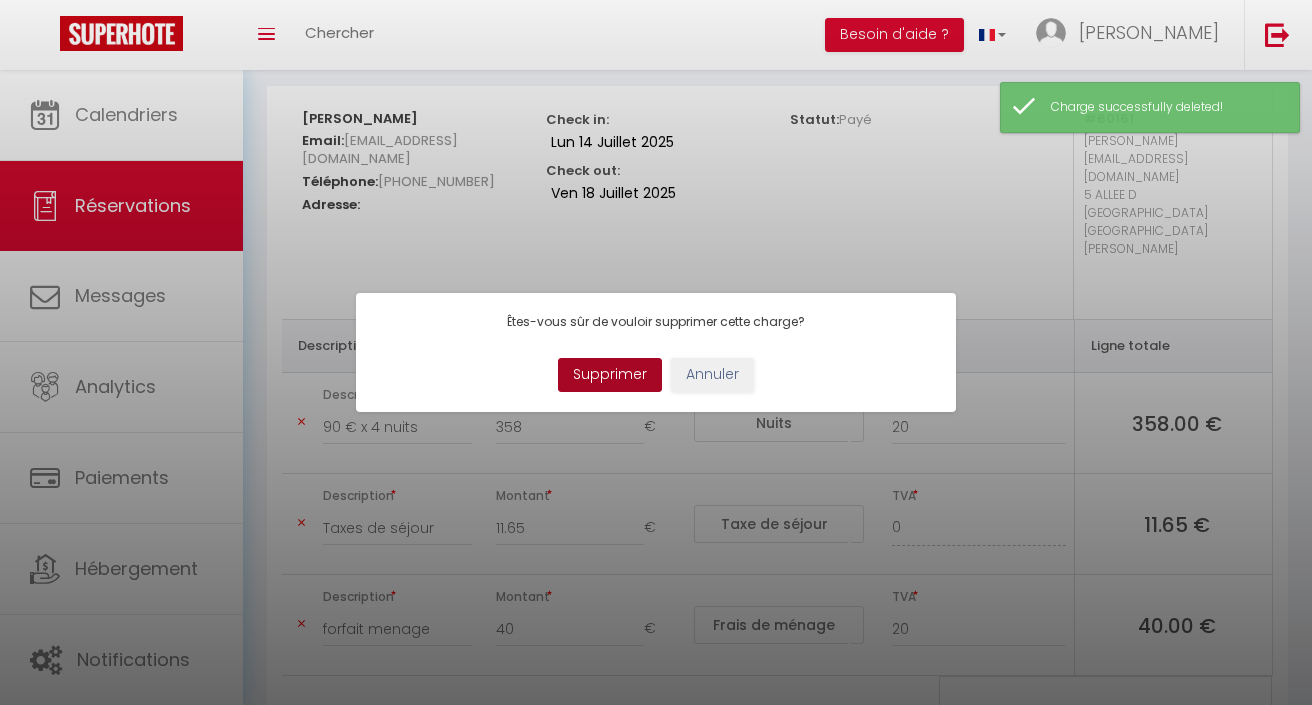 click on "Supprimer" at bounding box center (610, 375) 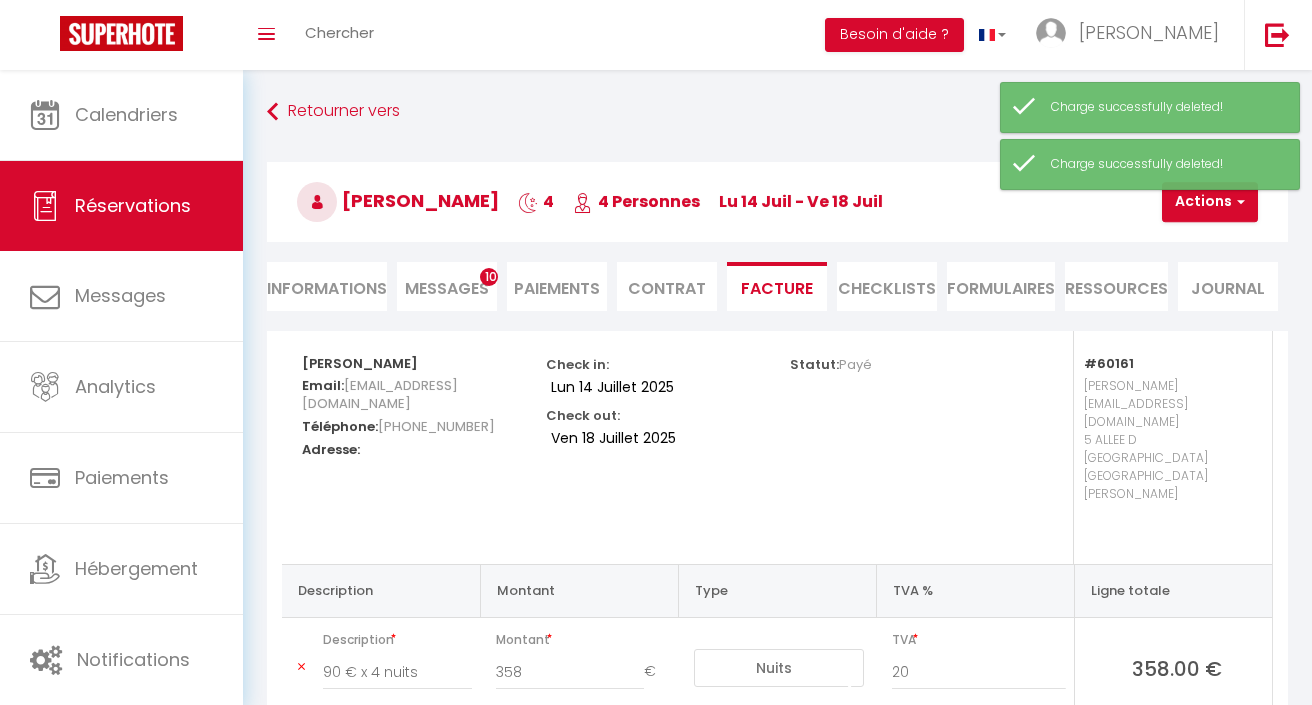 scroll, scrollTop: 0, scrollLeft: 0, axis: both 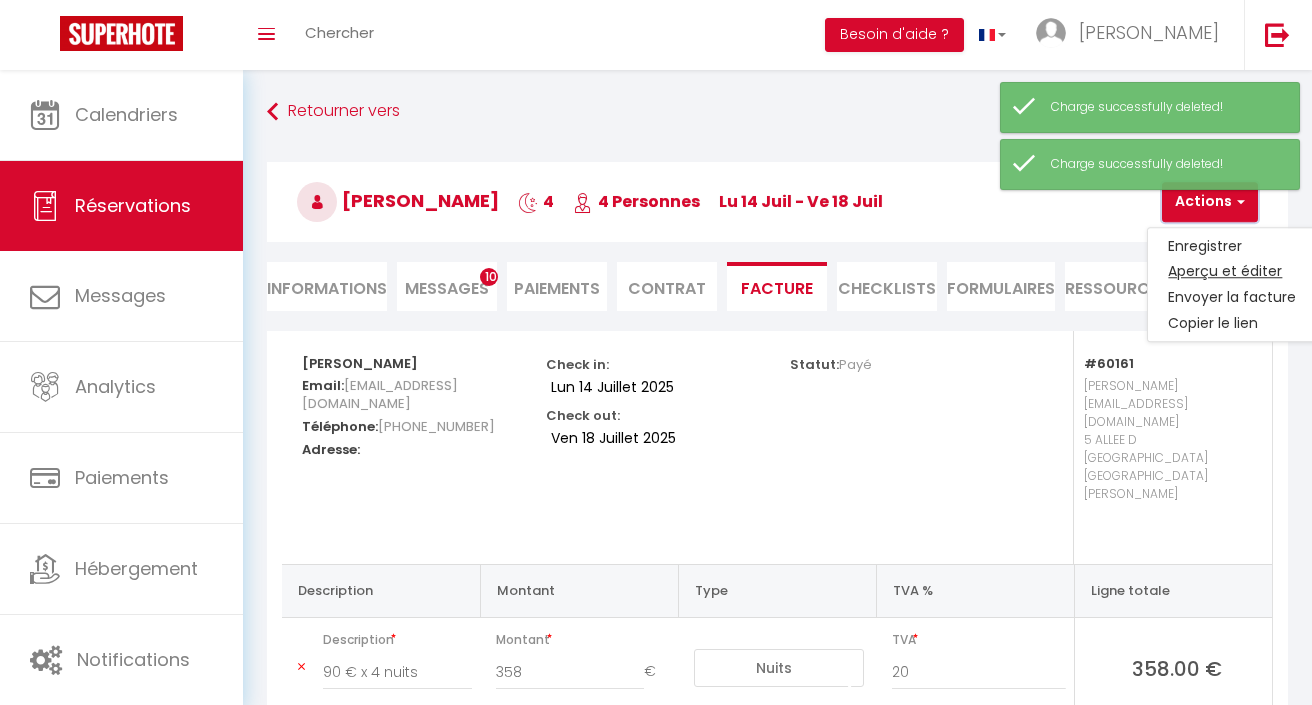 type on "Taxes de séjour" 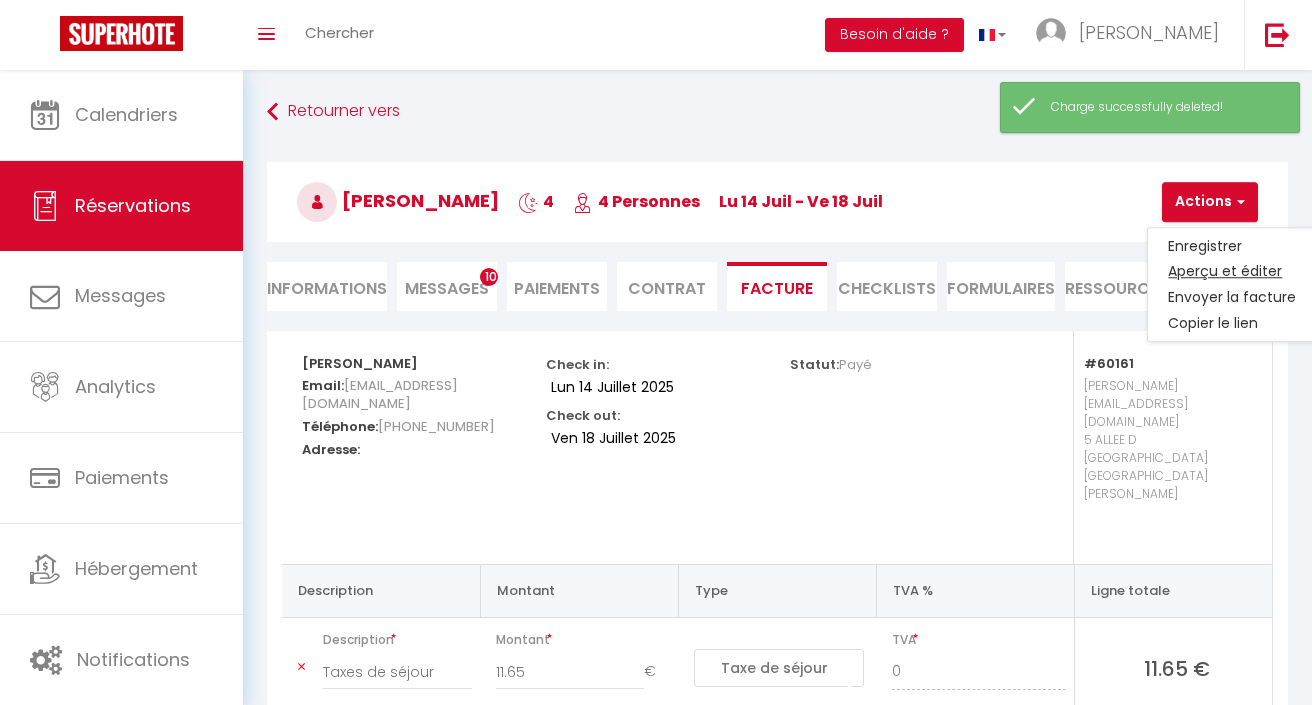 click on "Aperçu et éditer" at bounding box center (1232, 272) 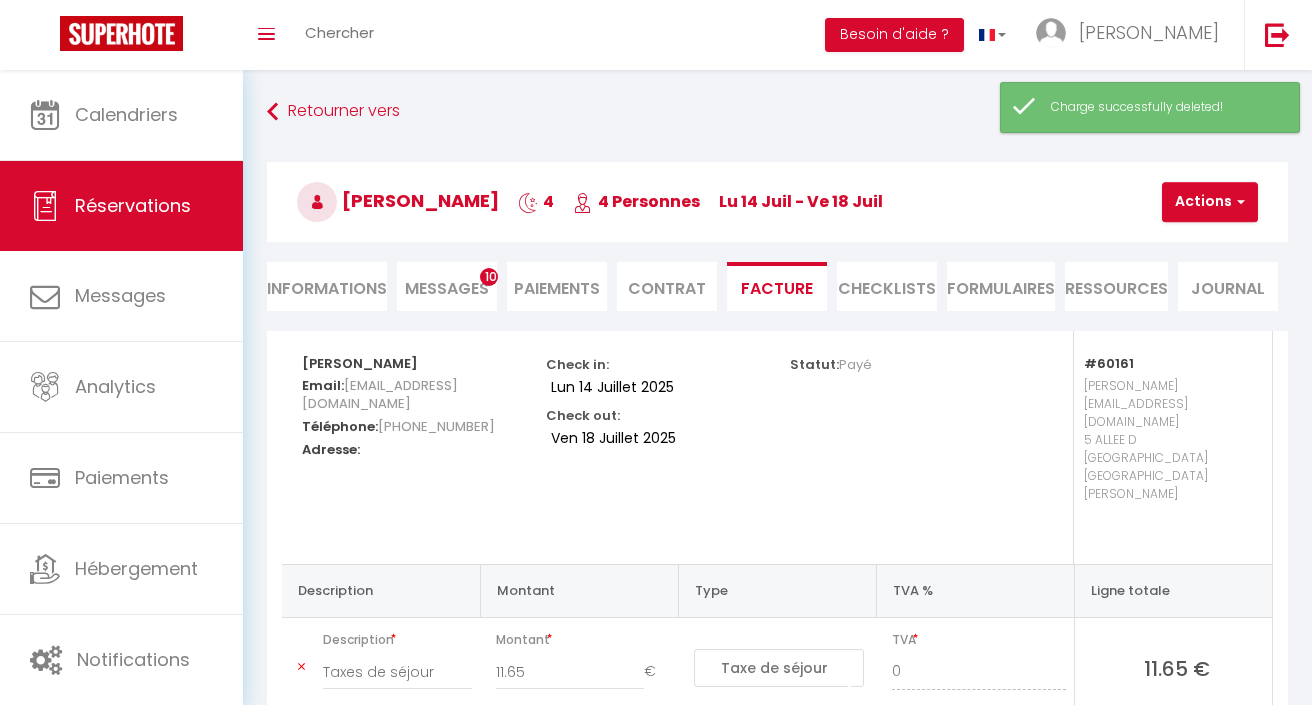 type on "forfait menage" 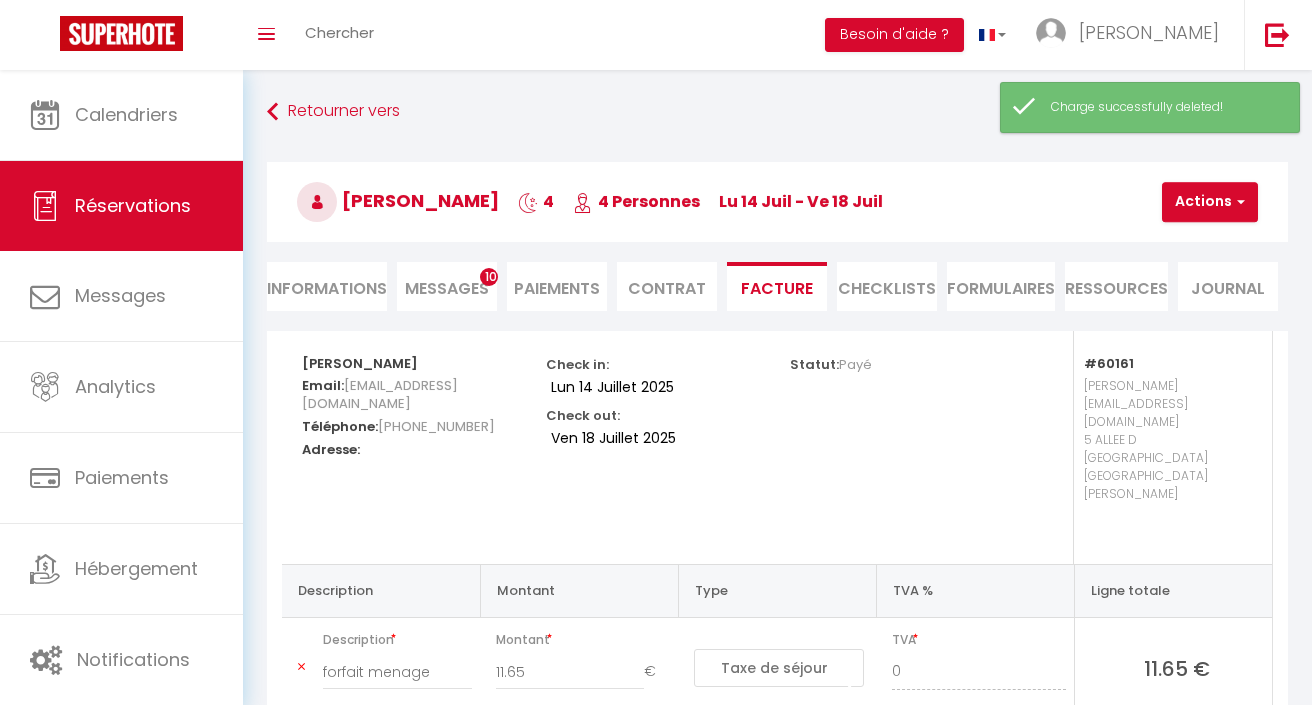 type on "40" 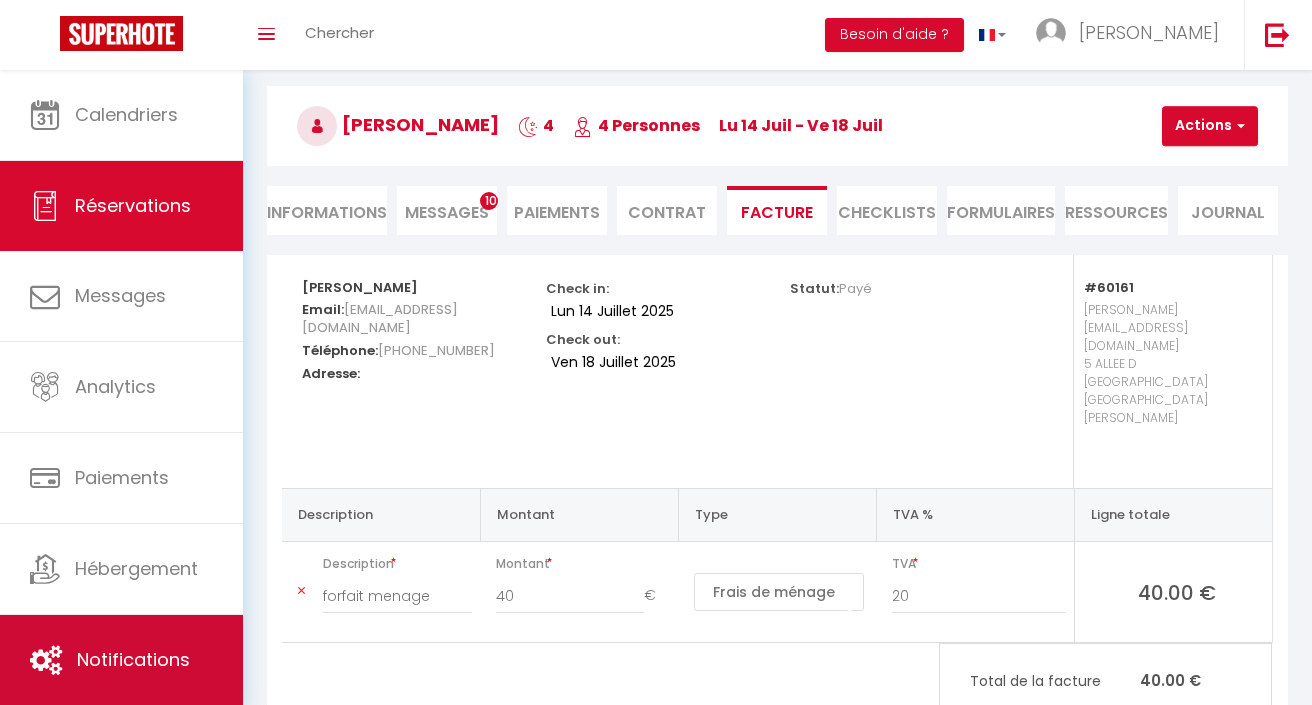 scroll, scrollTop: 75, scrollLeft: 0, axis: vertical 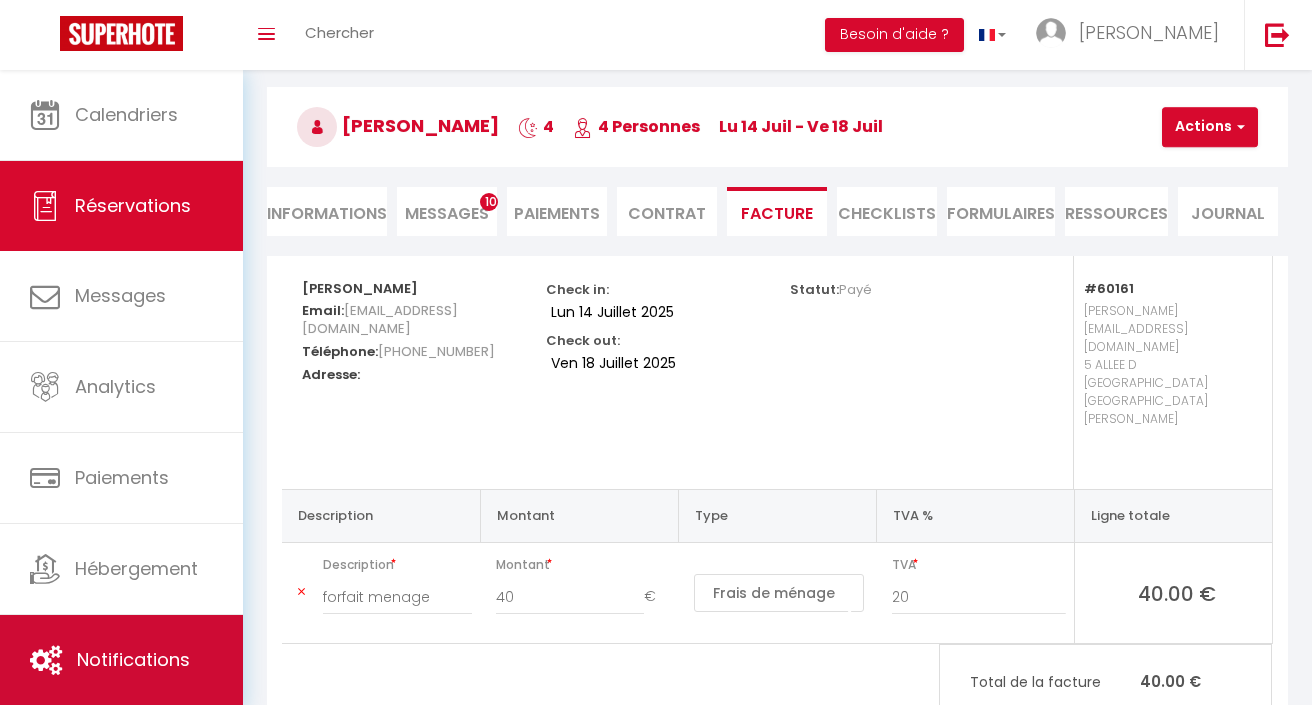 click on "Notifications" at bounding box center (121, 660) 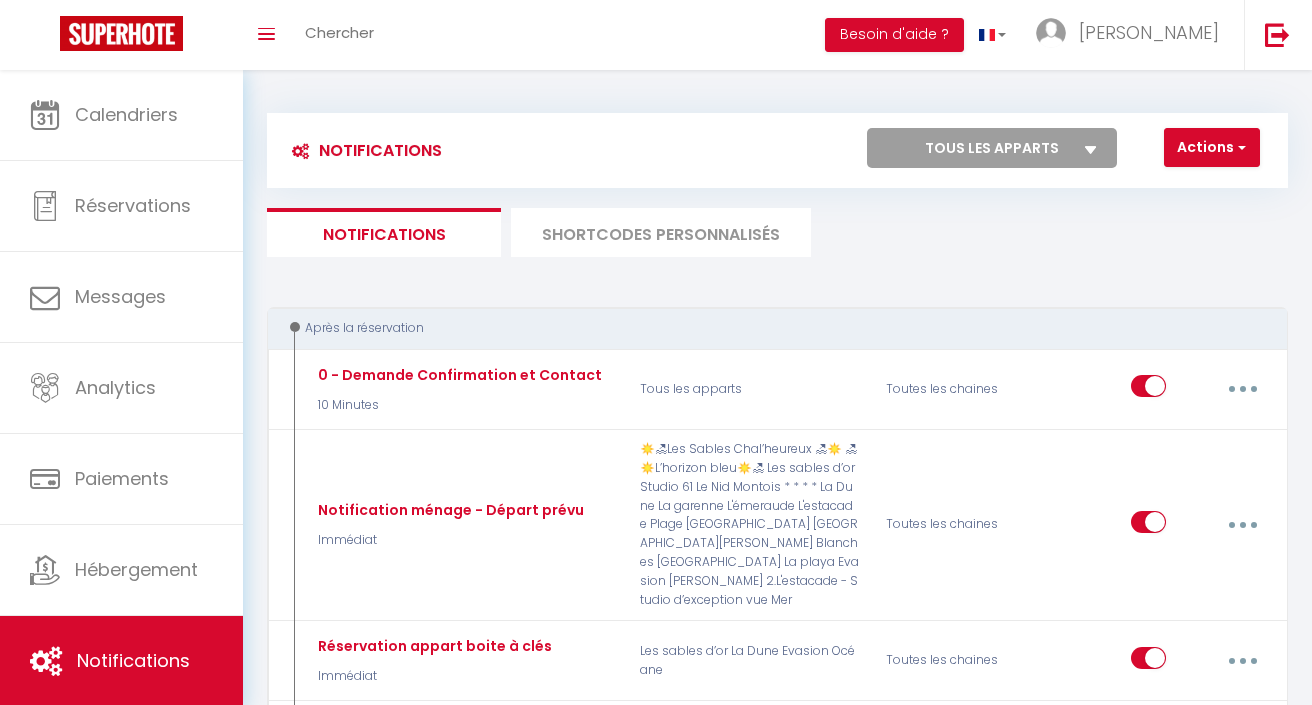 scroll, scrollTop: -1, scrollLeft: 0, axis: vertical 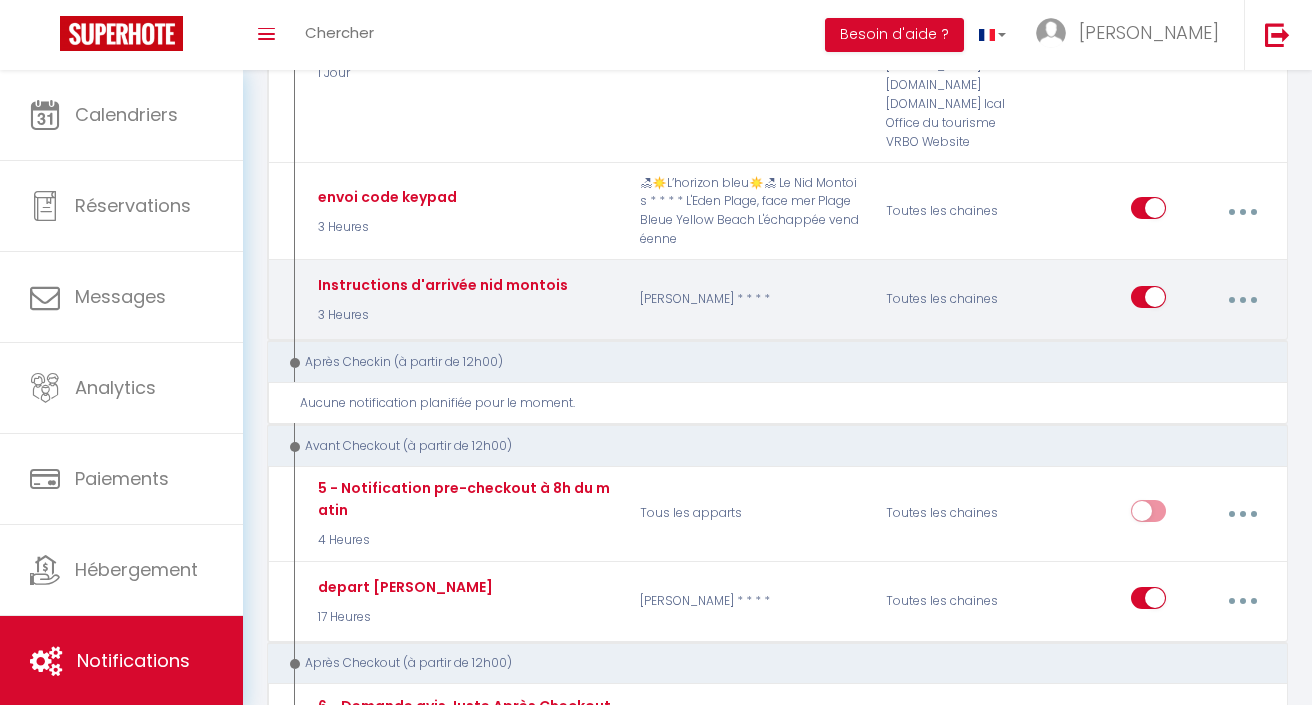 click at bounding box center (1242, 300) 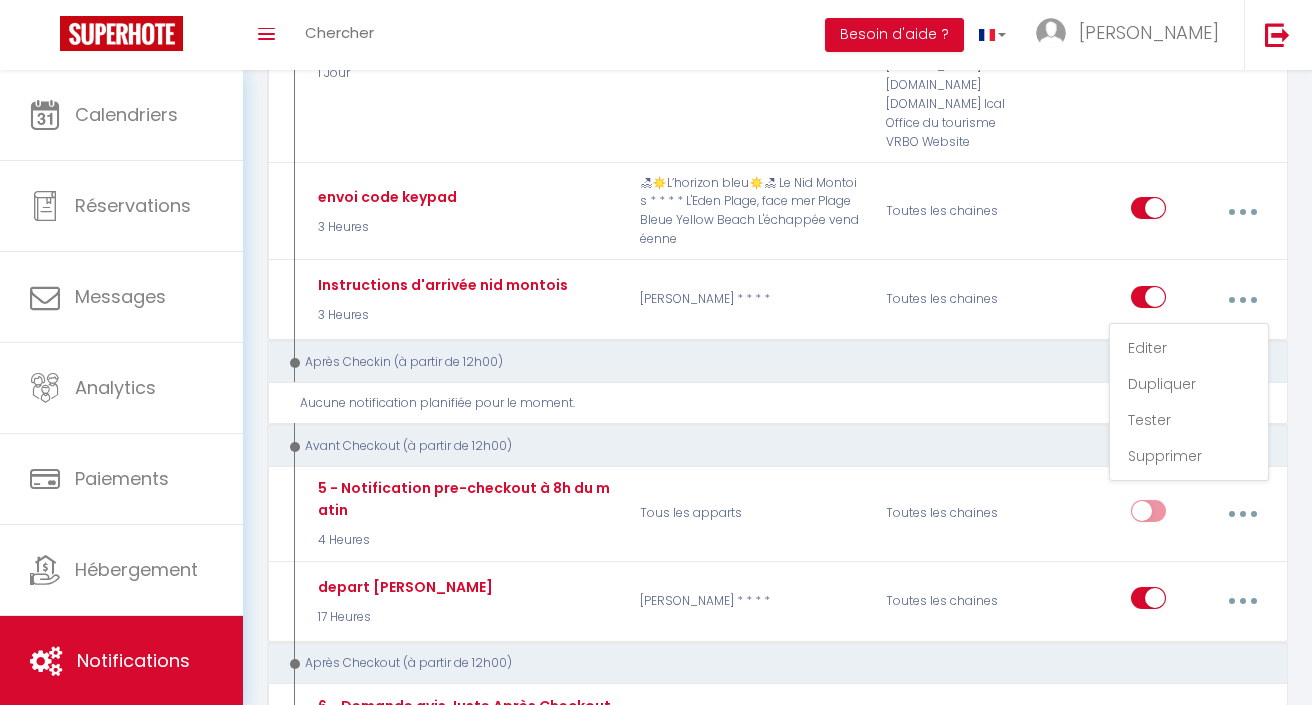 click on "Editer" at bounding box center (1189, 348) 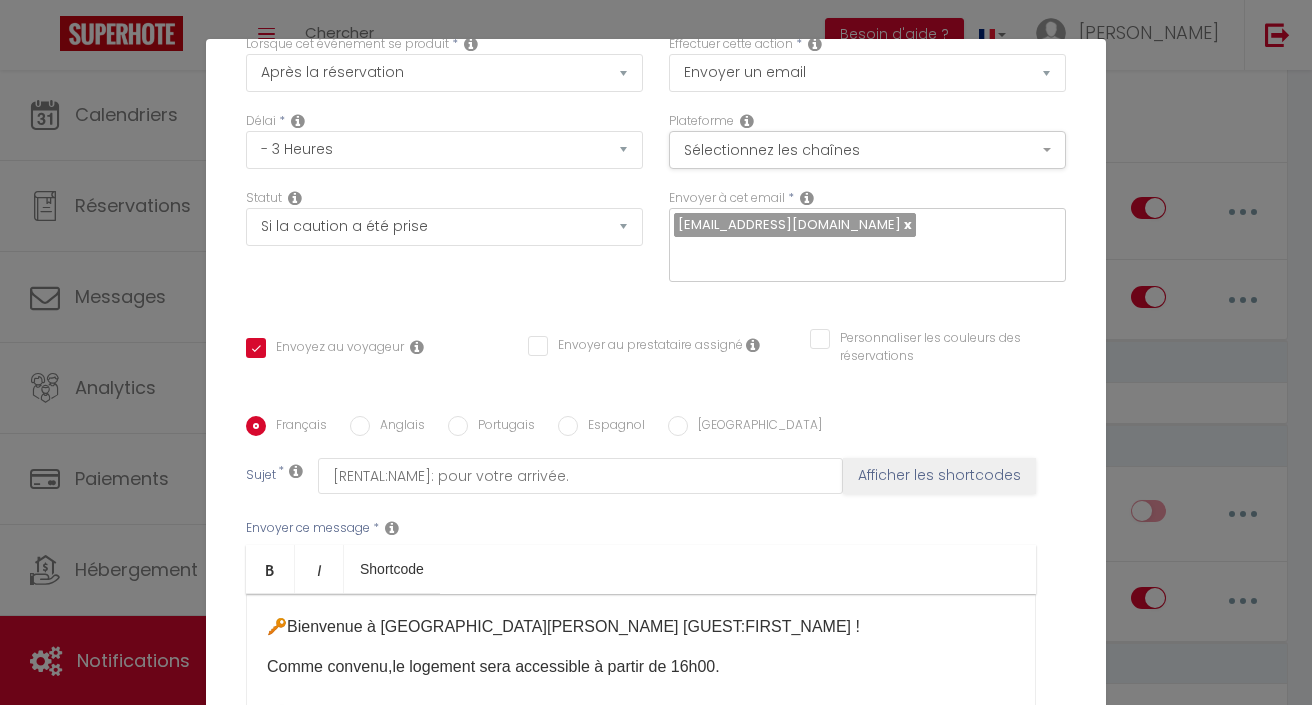 scroll, scrollTop: 327, scrollLeft: 0, axis: vertical 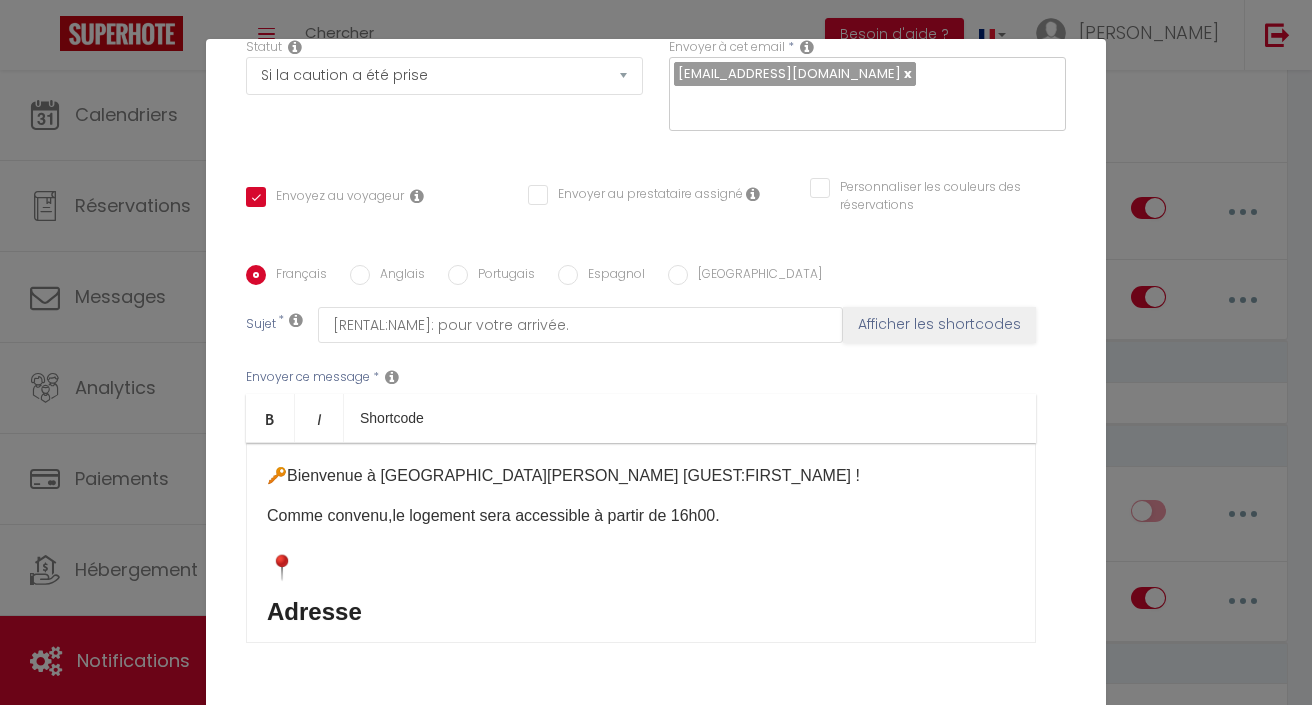 click on "🔑  Bienvenue à Saint-Jean-de-Monts, [GUEST:FIRST_NAME] !
Comme convenu,  le logement sera accessible à partir de 16h00 .
📍
Adresse
4 bis rue des Dunes  – Résidence  Les Ailes
(Située à l’angle de la rue piétonne)
🔓 Code d'entrée dans la résidence  :  7845
🏠
Appartement n°14
Il se trouve  tout au fond à gauche , quasiment  sous le porche .
📲
Accès à l’appartement
Tapez le Coe reçu précédemment  sur le  clavier à droite de la porte Ce code est  valable pendant toute la durée de votre séjour Il se  désactive automatiquement à 10h le jour du départ
⚠️  Important  : Pour  verrouiller ou déverrouiller la porte , pensez à  lever la poignée à fond , aussi bien  de l’intérieur que de l’extérieur
🗝️
Clés disponibles à l’intérieur
Clé de l’appartement Clé du local poubelles Clé du portail du  parking souterrain" at bounding box center [641, 543] 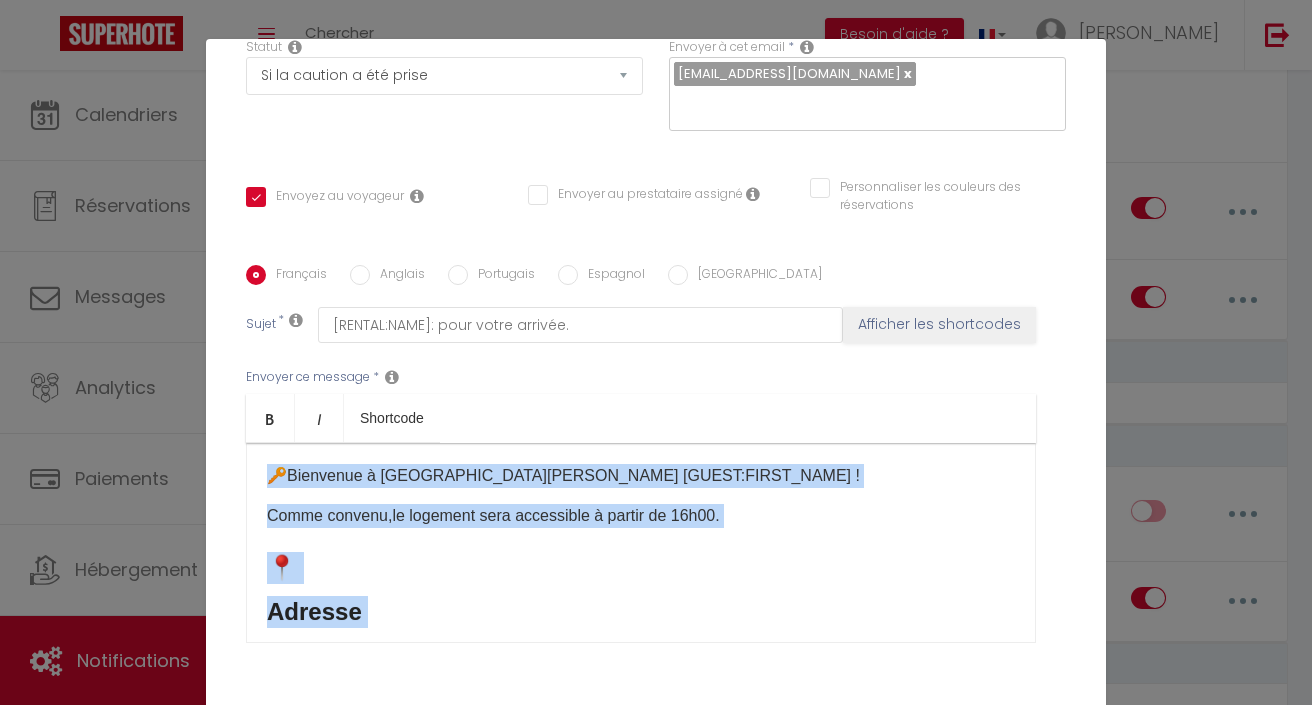 copy on "🔑  Bienvenue à Saint-Jean-de-Monts, [GUEST:FIRST_NAME] !
Comme convenu,  le logement sera accessible à partir de 16h00 .
📍
Adresse
4 bis rue des Dunes  – Résidence  Les Ailes
(Située à l’angle de la rue piétonne)
🔓 Code d'entrée dans la résidence  :  7845
🏠
Appartement n°14
Il se trouve  tout au fond à gauche , quasiment  sous le porche .
📲
Accès à l’appartement
Tapez le Coe reçu précédemment  sur le  clavier à droite de la porte Ce code est  valable pendant toute la durée de votre séjour Il se  désactive automatiquement à 10h le jour du départ
⚠️  Important  : Pour  verrouiller ou déverrouiller la porte , pensez à  lever la poignée à fond , aussi bien  de l’intérieur que de l’extérieur
🗝️
Clés disponibles à l’intérieur
Clé de l’appartement Clé du local poubelles Clé du portail du  parking souterrain
🚗
Parking
Votre place est située  juste en face , dans la  descente de garage
Elle est  numérotée 14  (inscription visible sur le mur)
📶
Wi-Fi
Mot de passe  ..." 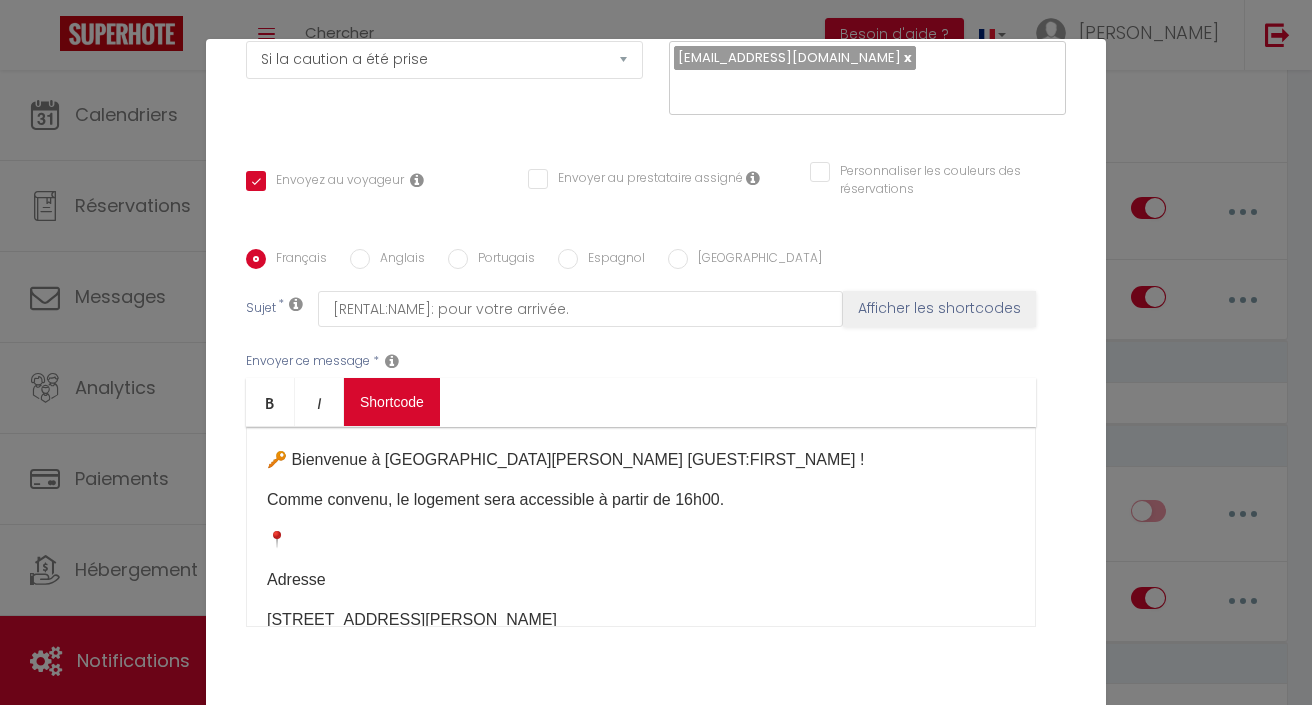scroll, scrollTop: 361, scrollLeft: 0, axis: vertical 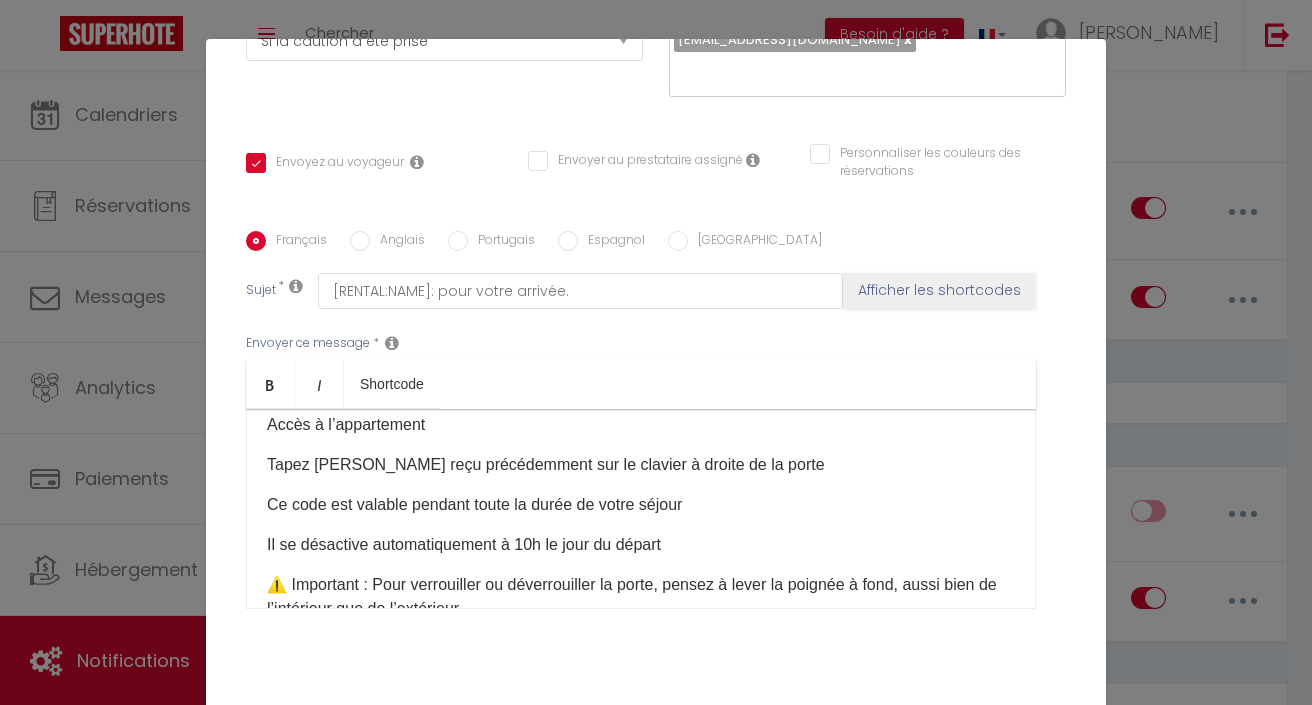 click on "Tapez le Coe reçu précédemment sur le clavier à droite de la porte" at bounding box center [641, 465] 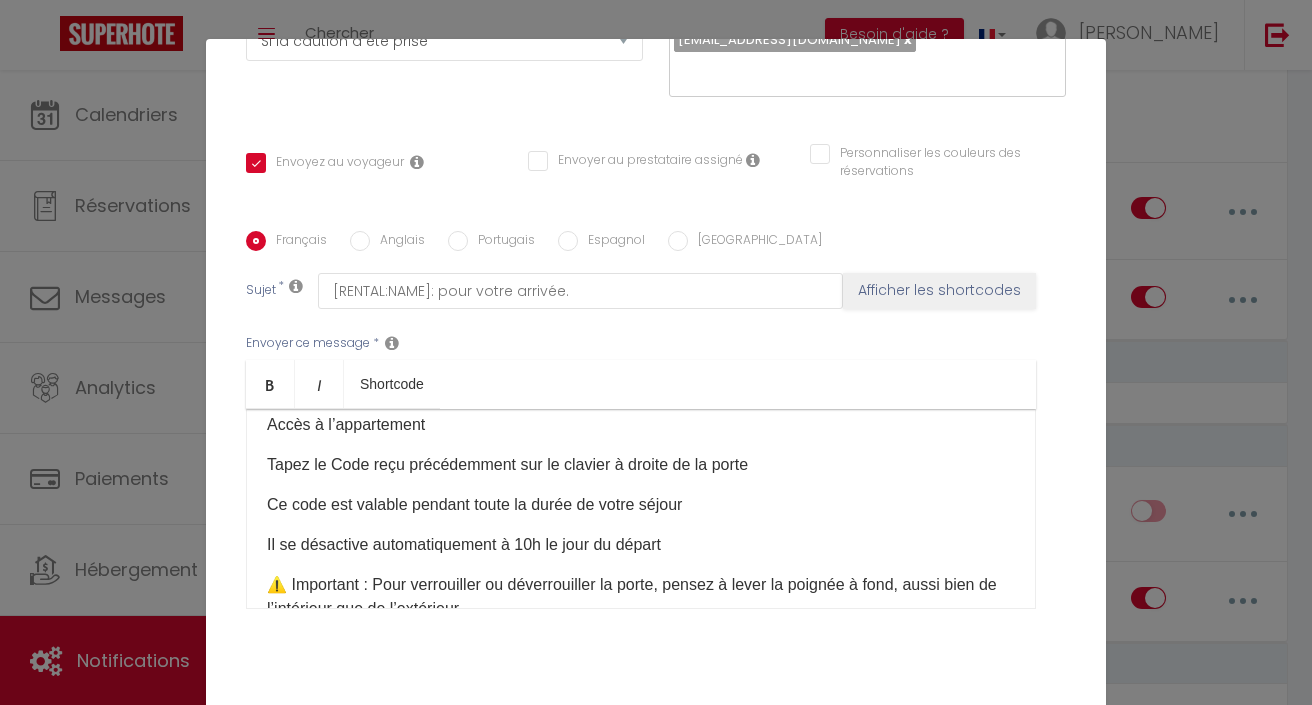 click on "Tapez le Code reçu précédemment sur le clavier à droite de la porte" at bounding box center [641, 465] 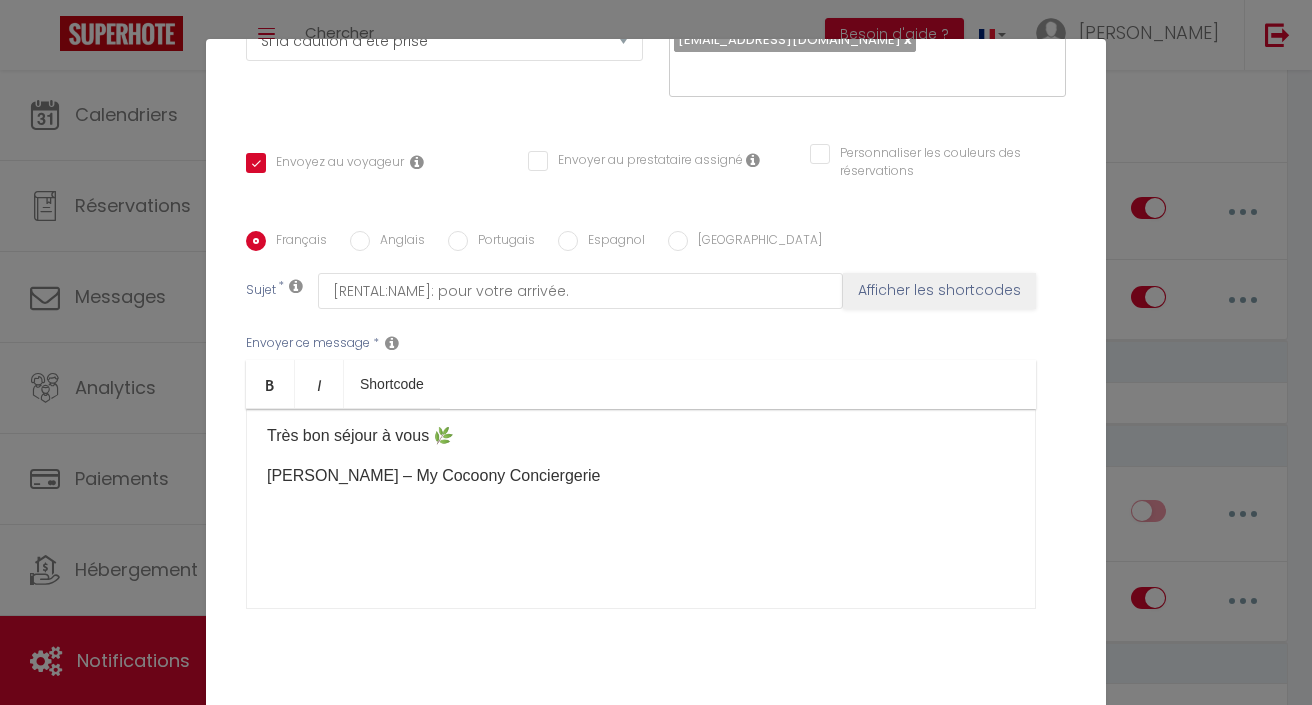 scroll, scrollTop: 1414, scrollLeft: 0, axis: vertical 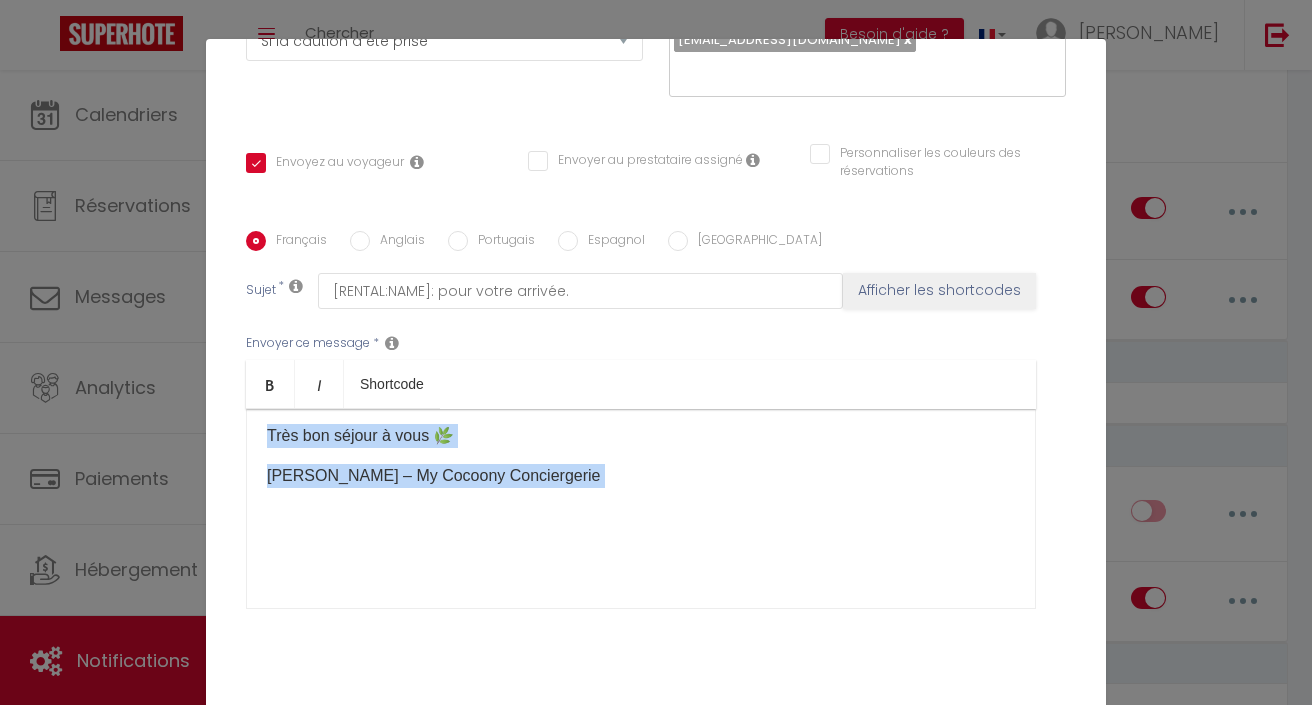 copy on "🔑 Bienvenue à Saint-Jean-de-Monts, [GUEST:FIRST_NAME] !
Comme convenu, le logement sera accessible à partir de 16h00.
📍
Adresse
4 bis rue des Dunes – Résidence Les Ailes
(Située à l’angle de la rue piétonne)
🔓 Code d'entrée dans la résidence : 7845
🏠
Appartement n°14
Il se trouve tout au fond à gauche, quasiment sous le porche.
📲
Accès à l’appartement
Tapez le Code reçu précédemment sur le clavier à droite de la porte
Ce code est valable pendant toute la durée de votre séjour
Il se désactive automatiquement à 10h le jour du départ
⚠️ Important : Pour verrouiller ou déverrouiller la porte, pensez à lever la poignée à fond, aussi bien de l’intérieur que de l’extérieur
🗝️
Clés disponibles à l’intérieur
Clé de l’appartement
Clé du local poubelles
Clé du portail du parking souterrain
🚗
Parking
Votre place est située juste en face, dans la descente de garage
Elle est numérotée 14 (inscription visible sur le mur)
📶
Wi-Fi
Mot de passe : lenidmontois
Ou scanne..." 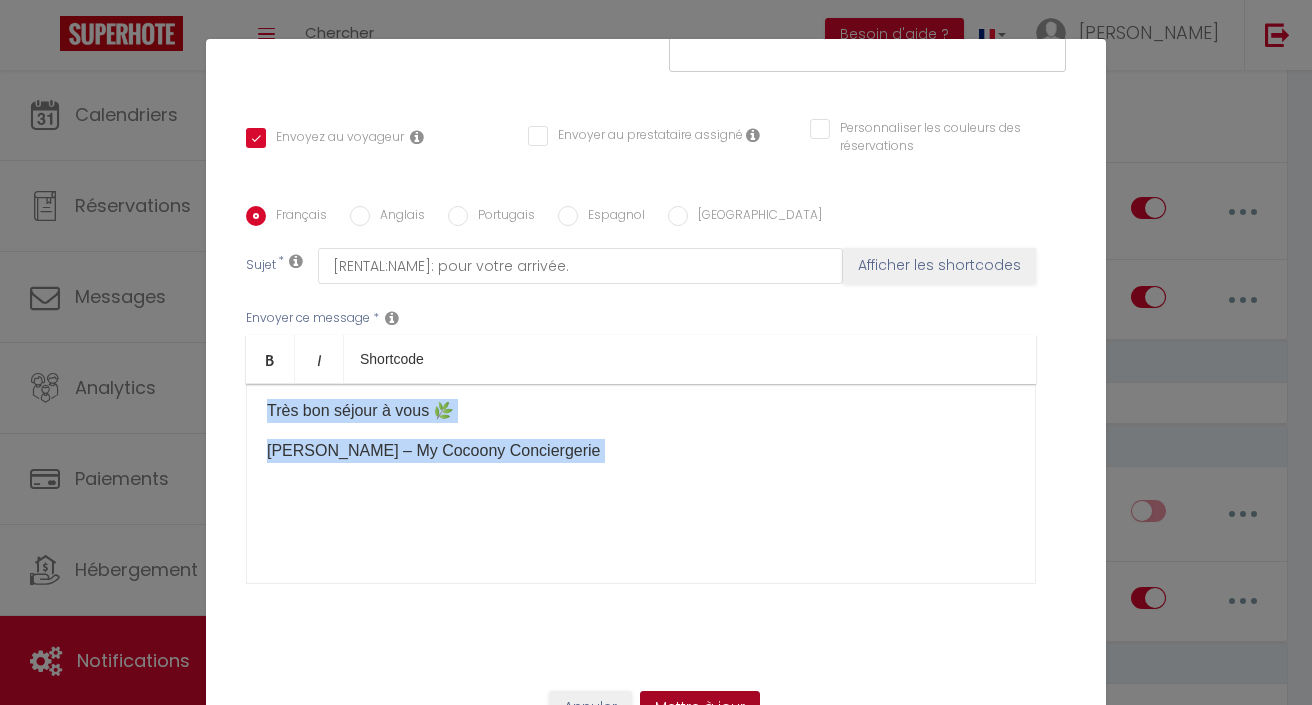 scroll, scrollTop: 386, scrollLeft: 0, axis: vertical 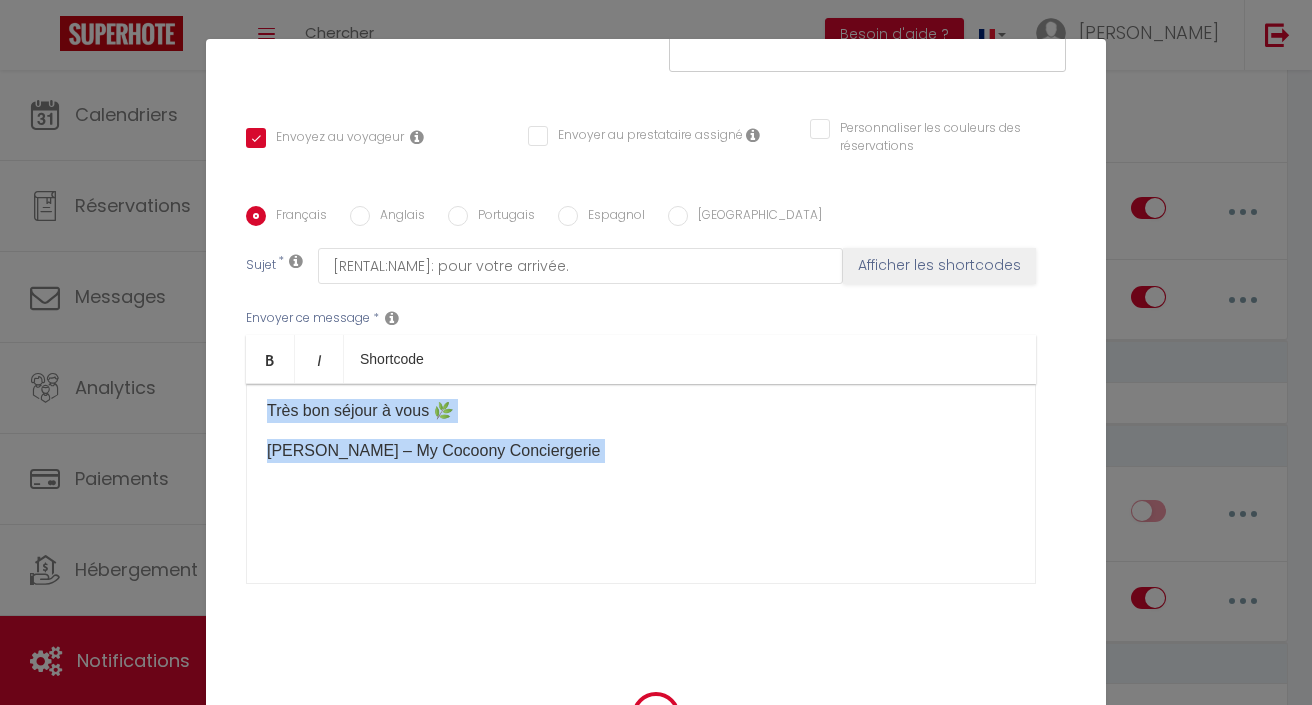 checkbox on "true" 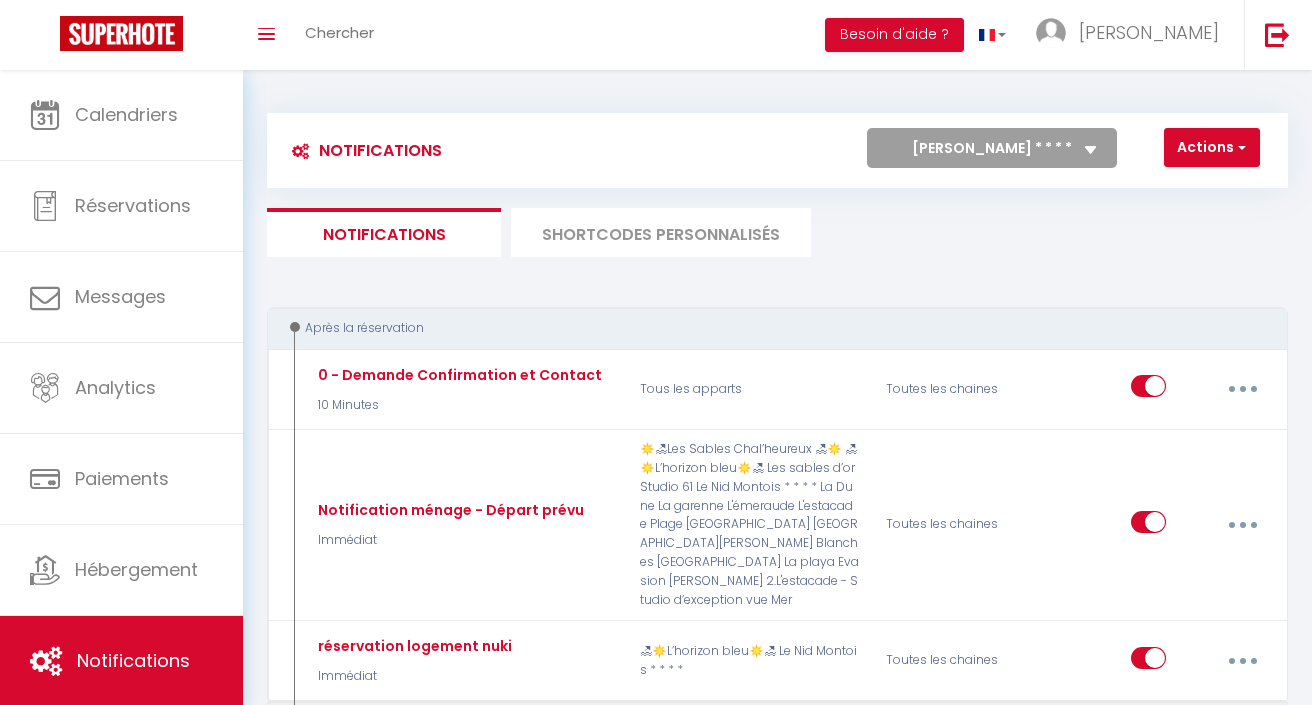 scroll, scrollTop: 0, scrollLeft: 0, axis: both 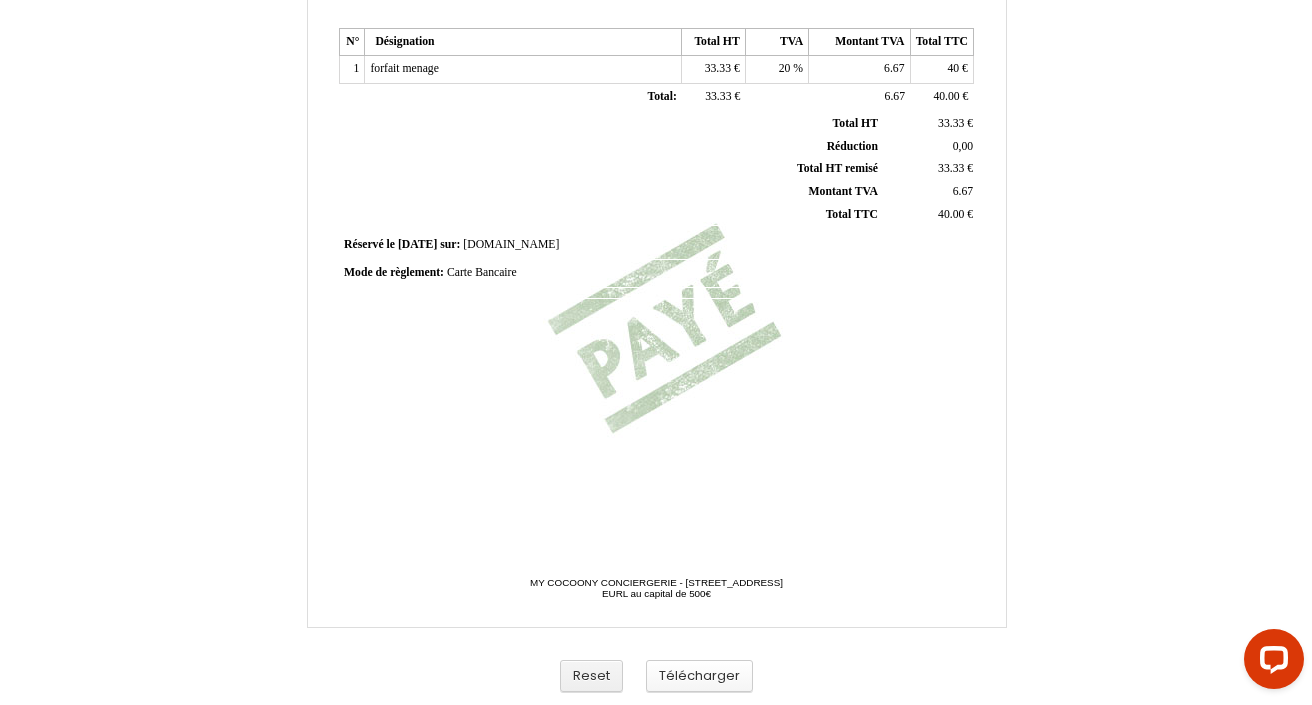 click on "Télécharger" at bounding box center (699, 676) 